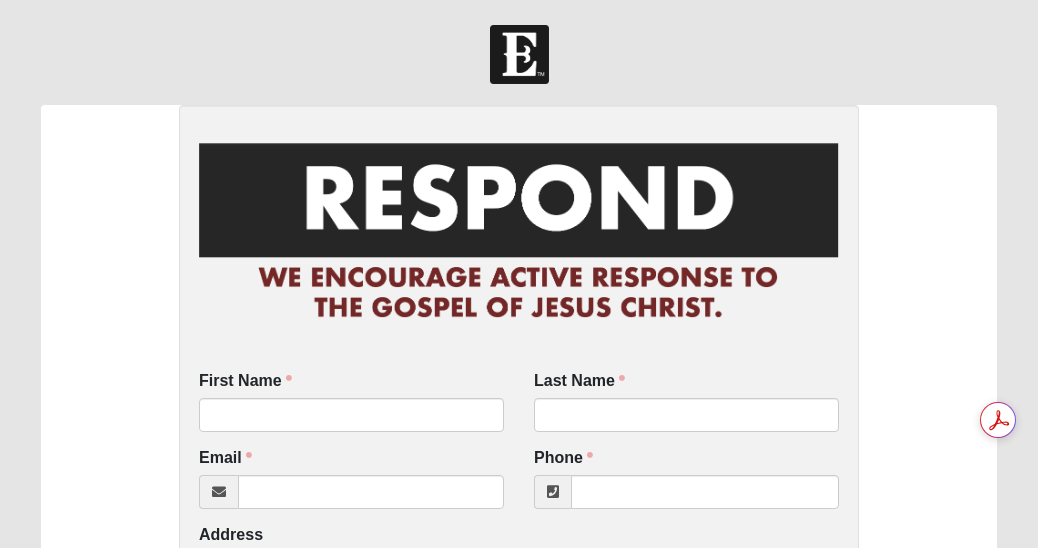scroll, scrollTop: 0, scrollLeft: 0, axis: both 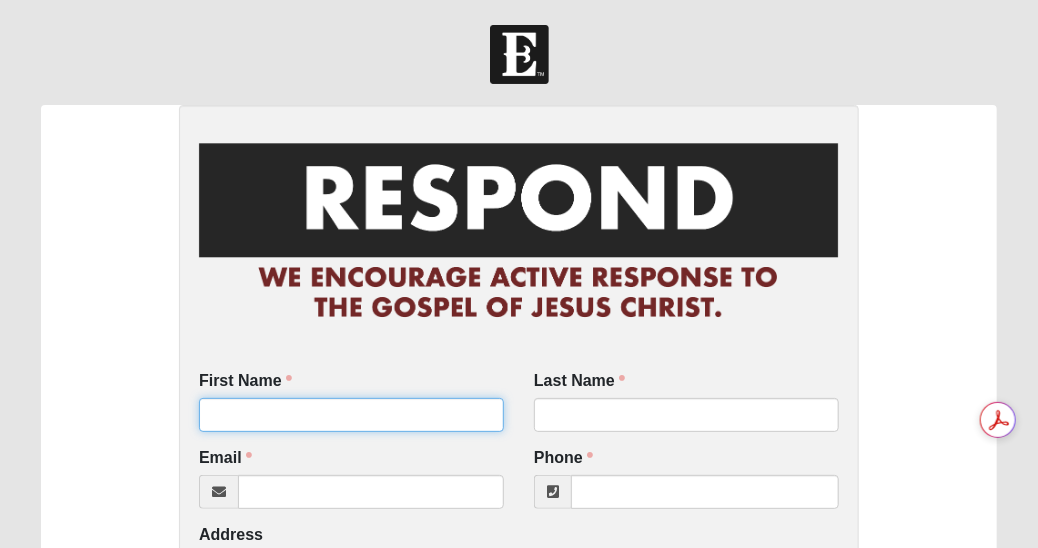 click on "First Name" at bounding box center [351, 415] 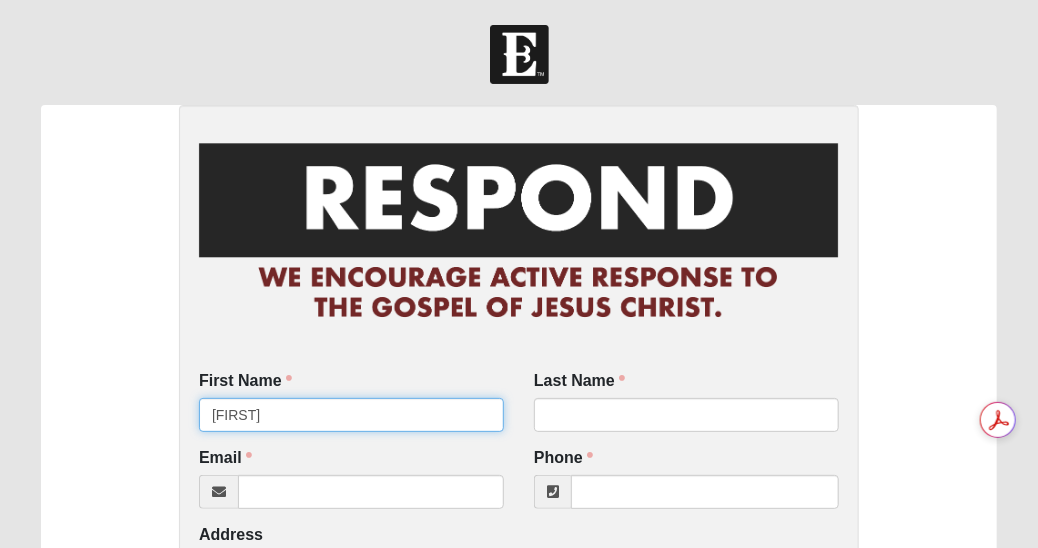 type on "[FIRST]" 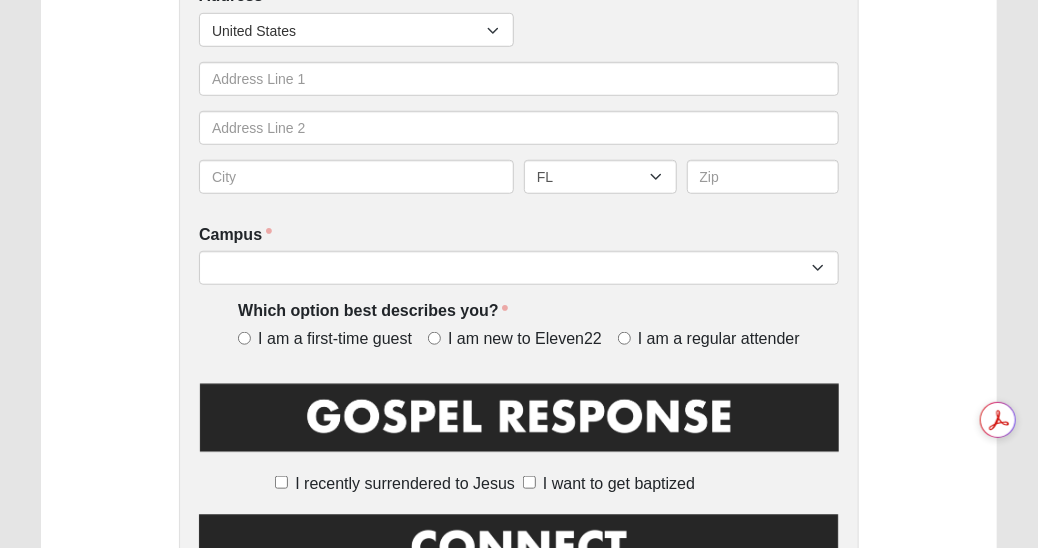 scroll, scrollTop: 574, scrollLeft: 0, axis: vertical 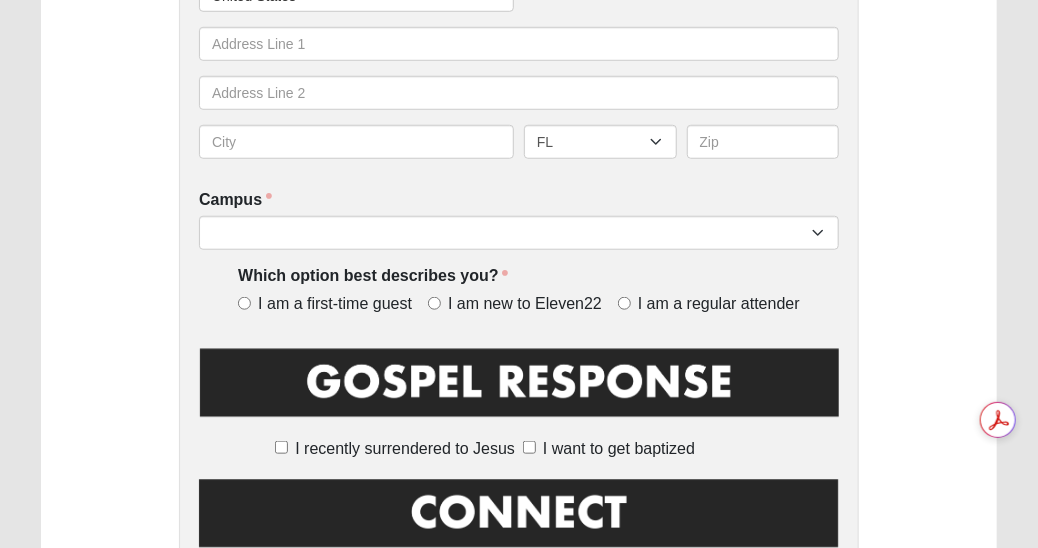 type on "[LAST]" 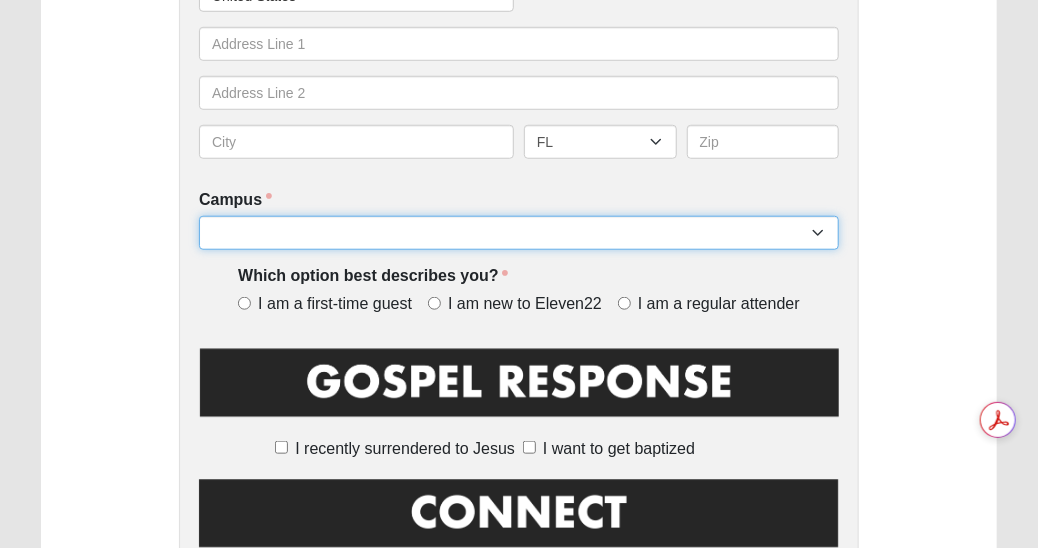 click on "Arlington
Baymeadows
Eleven22 Online
Fleming Island
Jesup
Mandarin
North Jax
Orange Park
Outpost
Palatka (Coming Soon)
Ponte Vedra
San Pablo
St. Johns
St. Augustine (Coming Soon)
Wildlight
NONE" at bounding box center [519, 233] 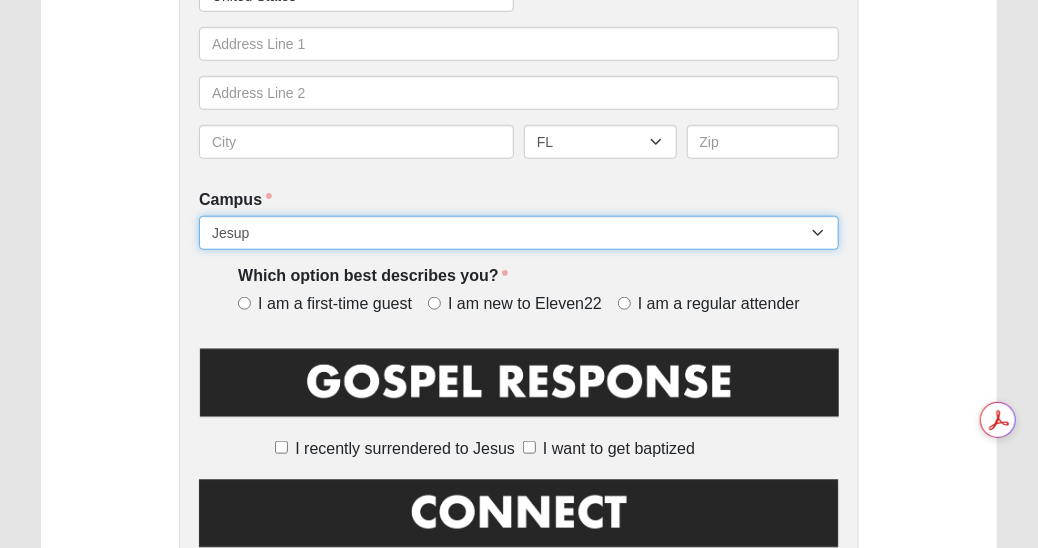 click on "Arlington
Baymeadows
Eleven22 Online
Fleming Island
Jesup
Mandarin
North Jax
Orange Park
Outpost
Palatka (Coming Soon)
Ponte Vedra
San Pablo
St. Johns
St. Augustine (Coming Soon)
Wildlight
NONE" at bounding box center [519, 233] 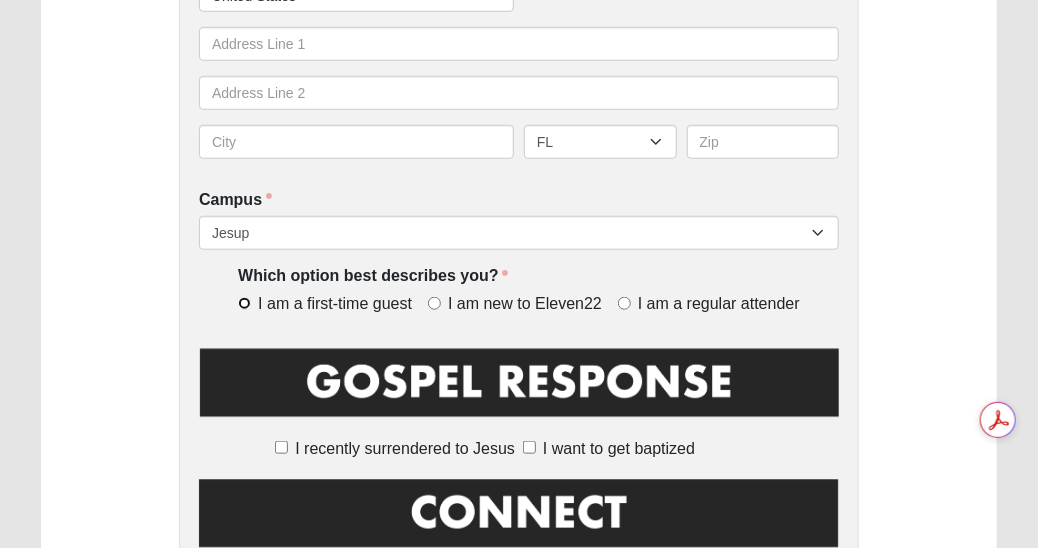 click on "I am a first-time guest" at bounding box center [244, 303] 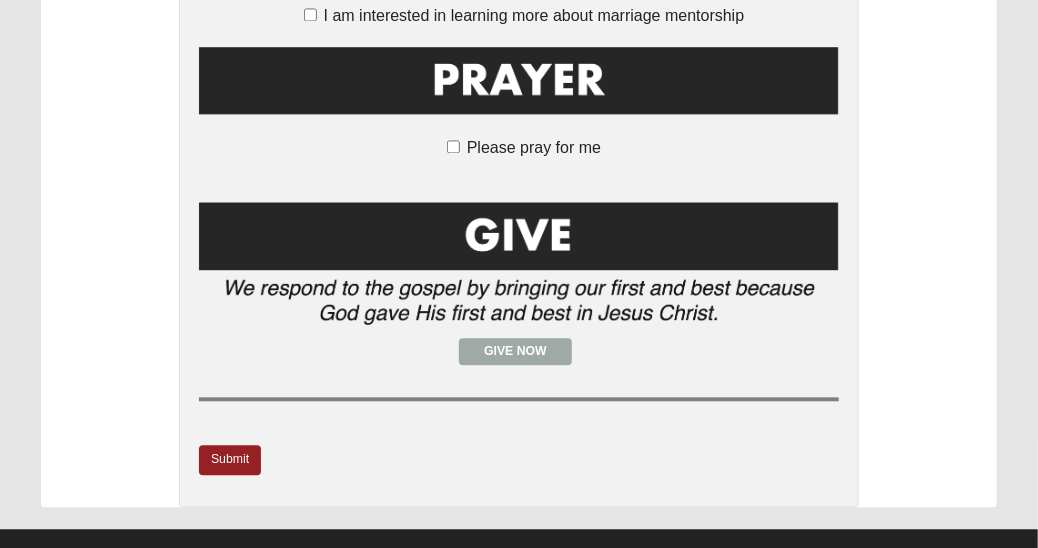 scroll, scrollTop: 1629, scrollLeft: 0, axis: vertical 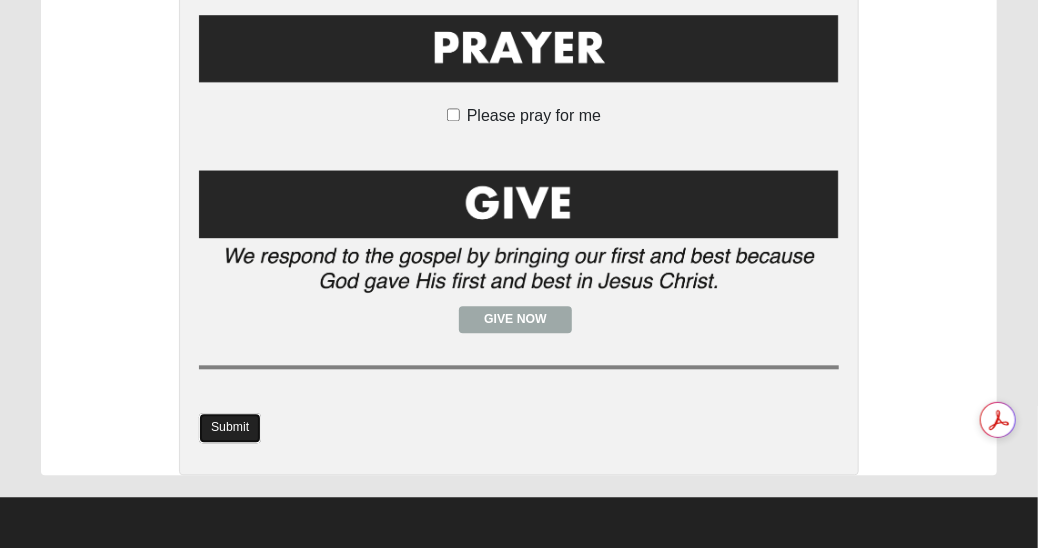 click on "Submit" at bounding box center [230, 427] 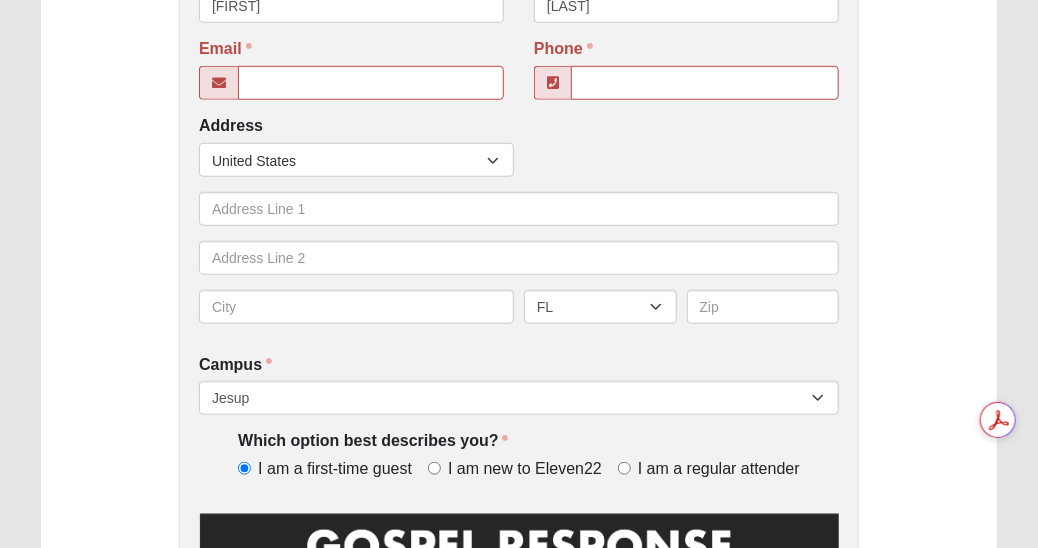 scroll, scrollTop: 484, scrollLeft: 0, axis: vertical 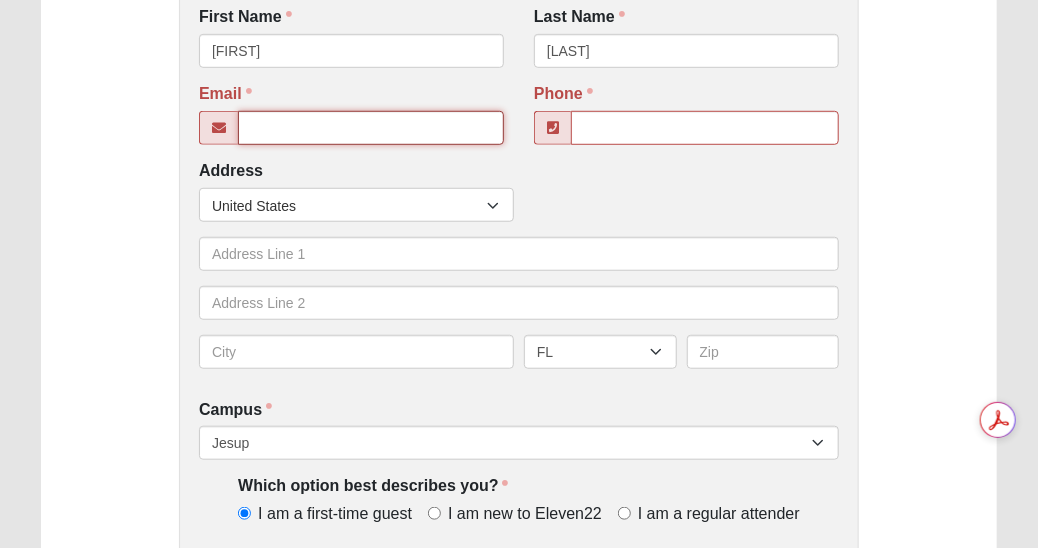 click on "Email" at bounding box center (371, 128) 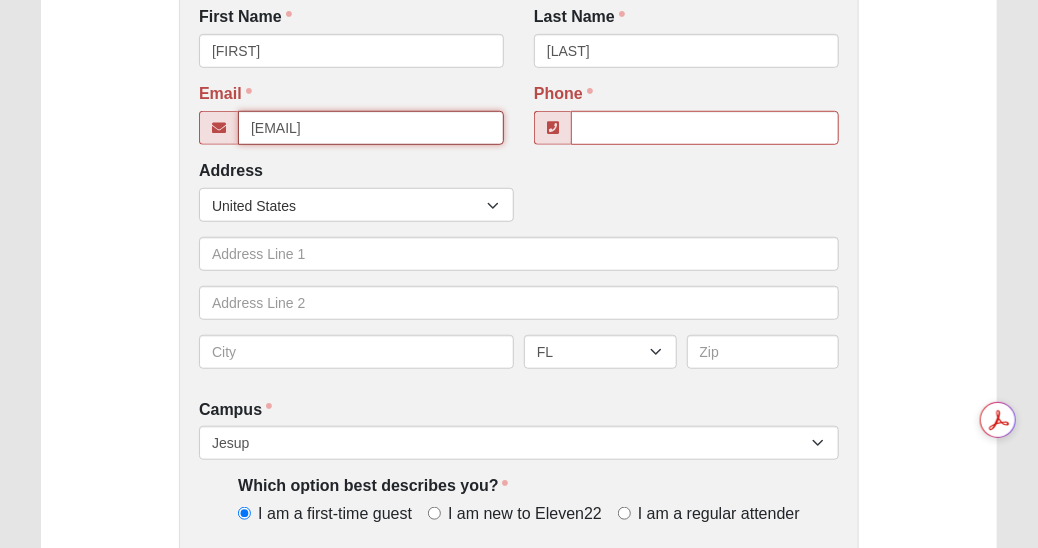 type on "none@none.com" 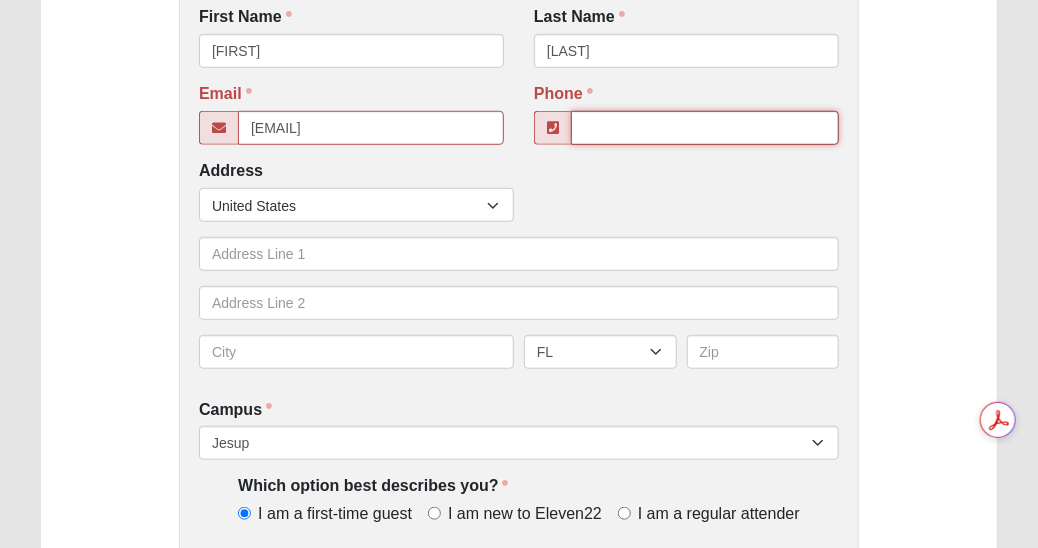 click on "Phone" at bounding box center (705, 128) 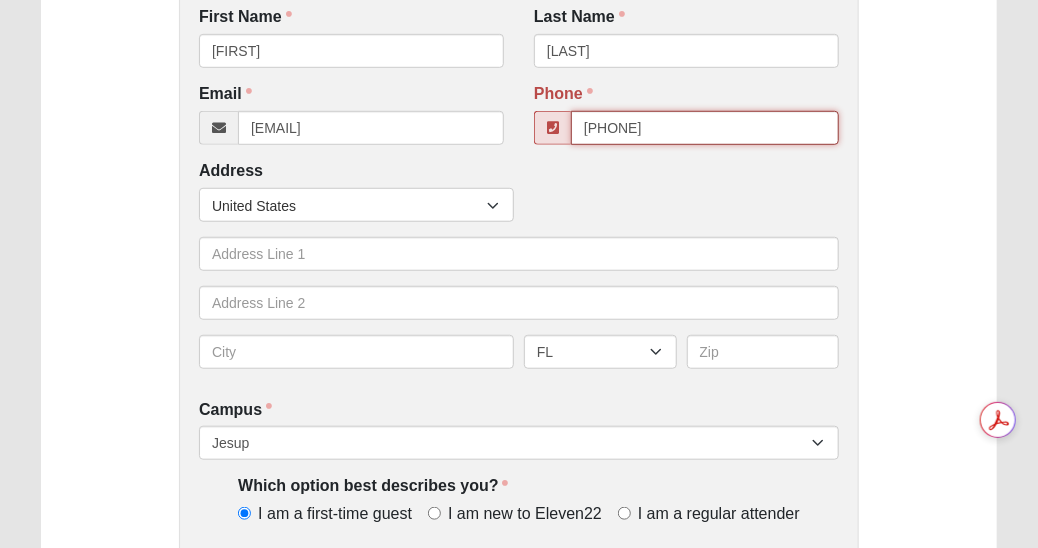 type on "(912) 294-1598" 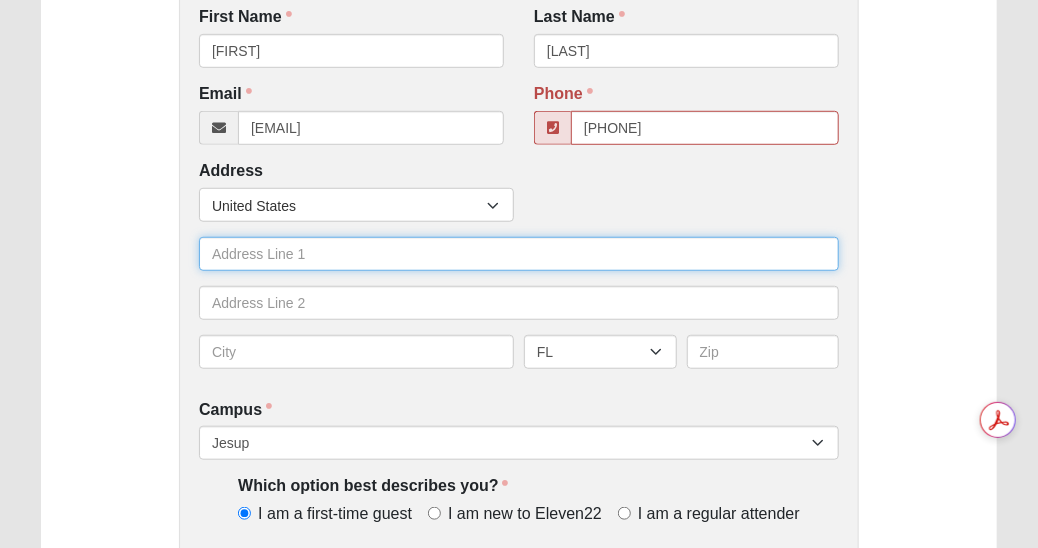 type on "99 Golf Road" 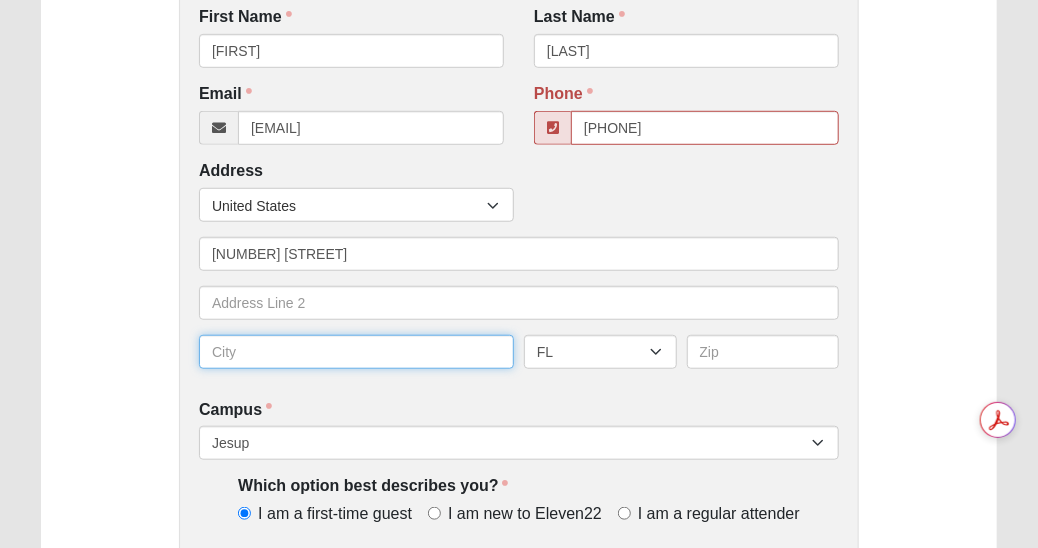 type on "Jesup" 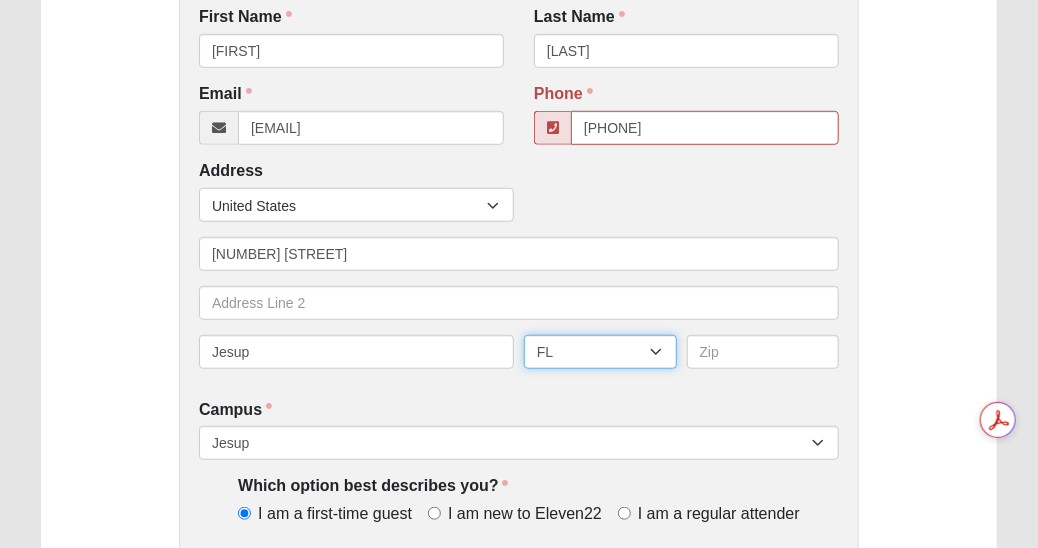 select on "GA" 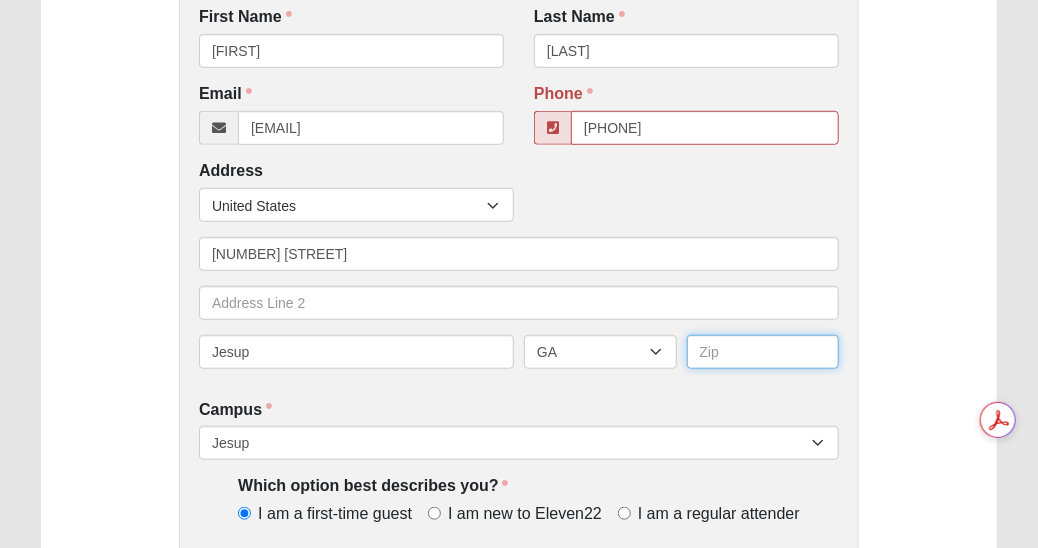 type on "31545" 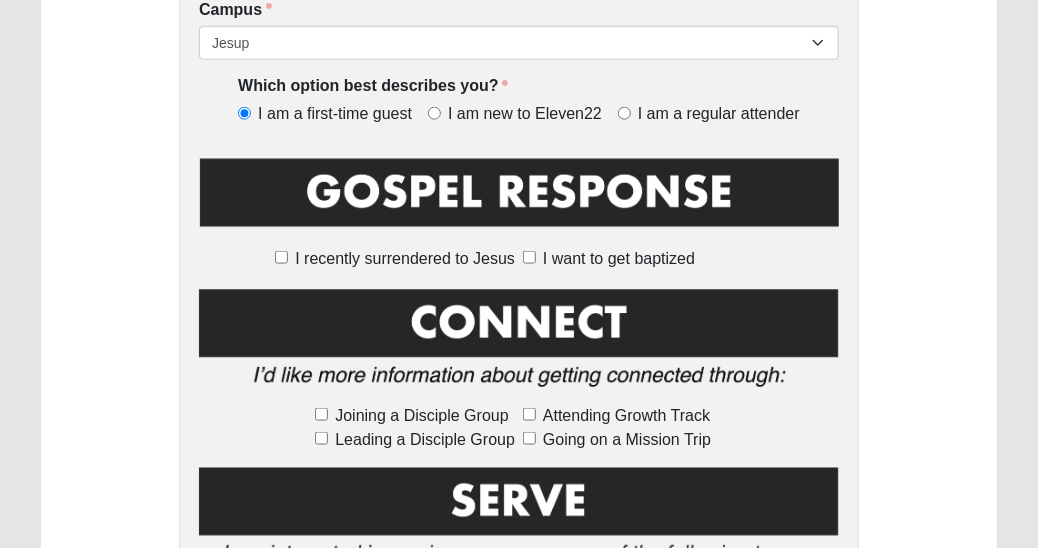 scroll, scrollTop: 884, scrollLeft: 0, axis: vertical 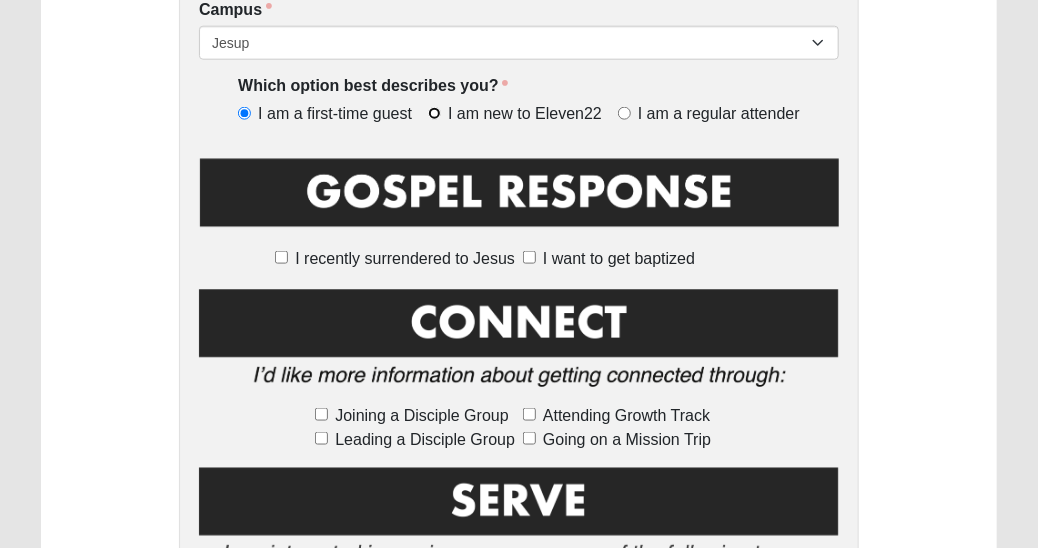 click on "I am new to Eleven22" at bounding box center (434, 113) 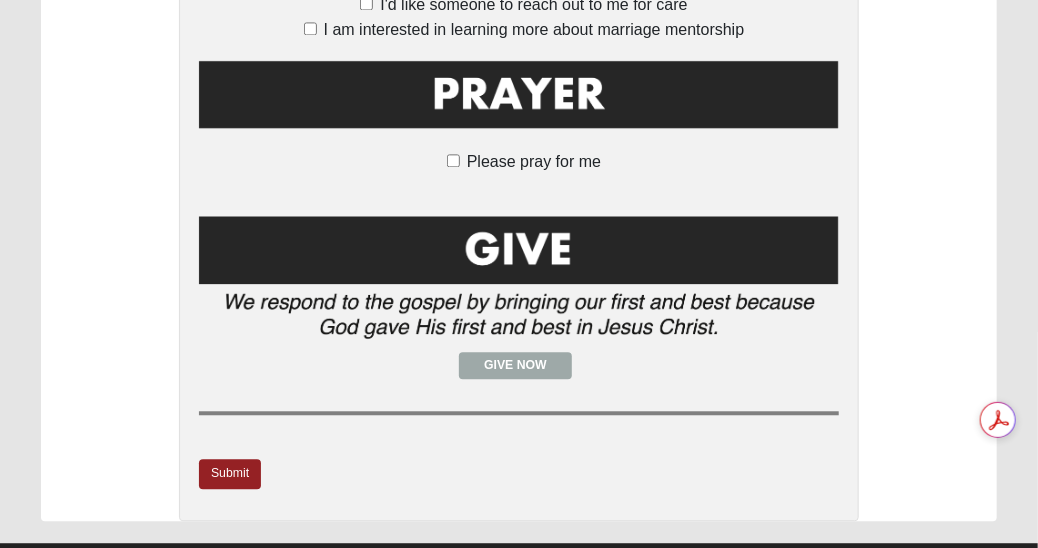 scroll, scrollTop: 1749, scrollLeft: 0, axis: vertical 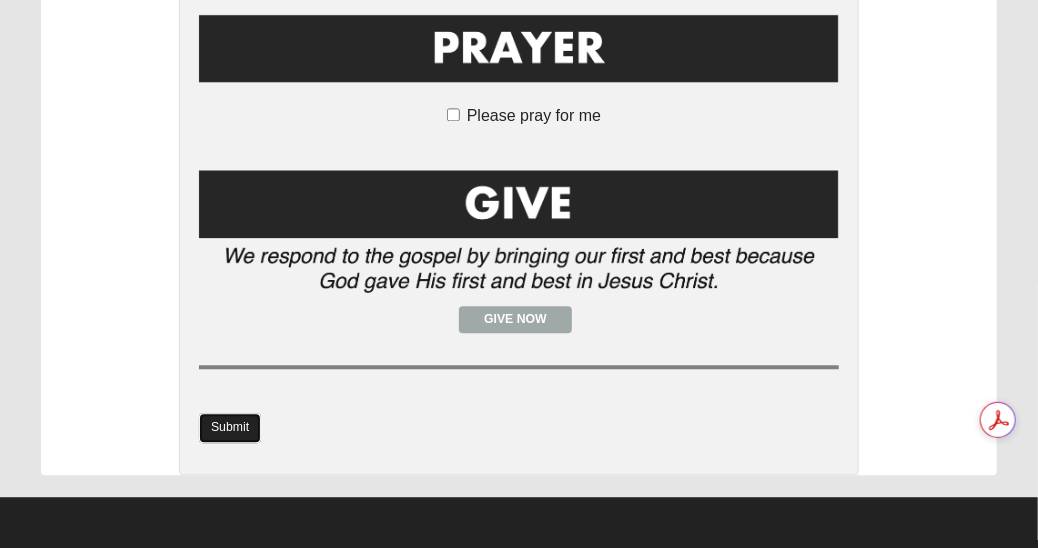 click on "Submit" at bounding box center (230, 427) 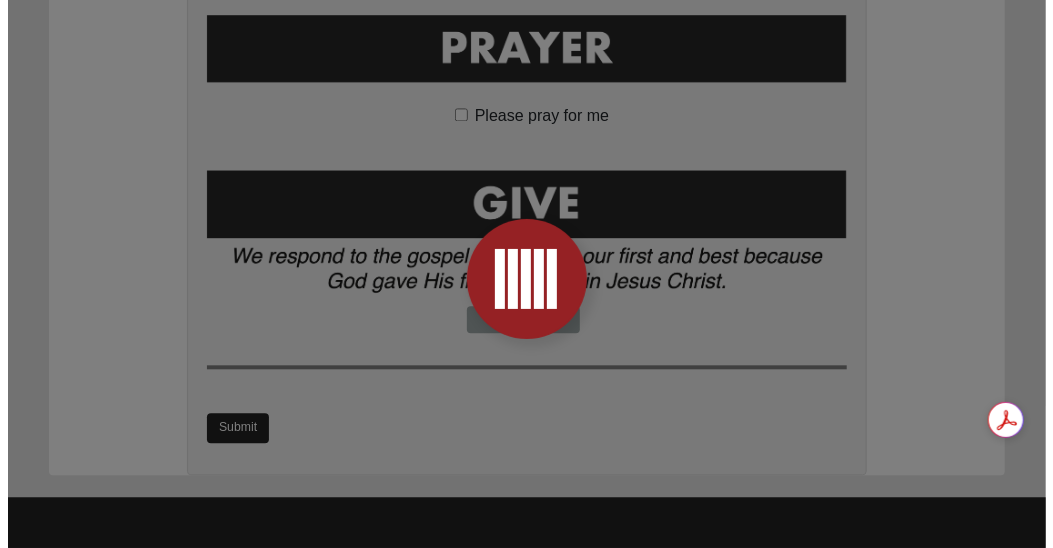 scroll, scrollTop: 0, scrollLeft: 0, axis: both 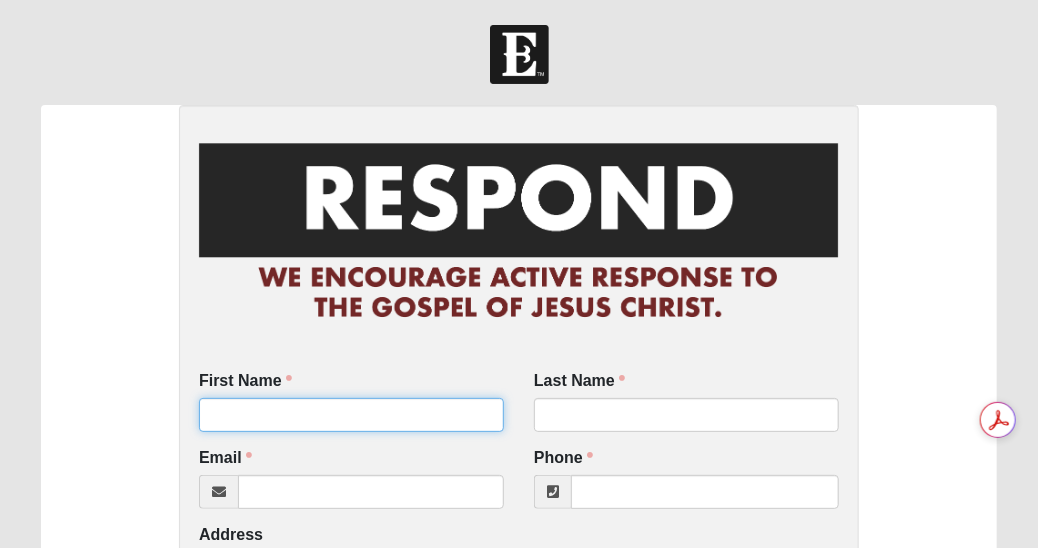 click on "First Name" at bounding box center (351, 415) 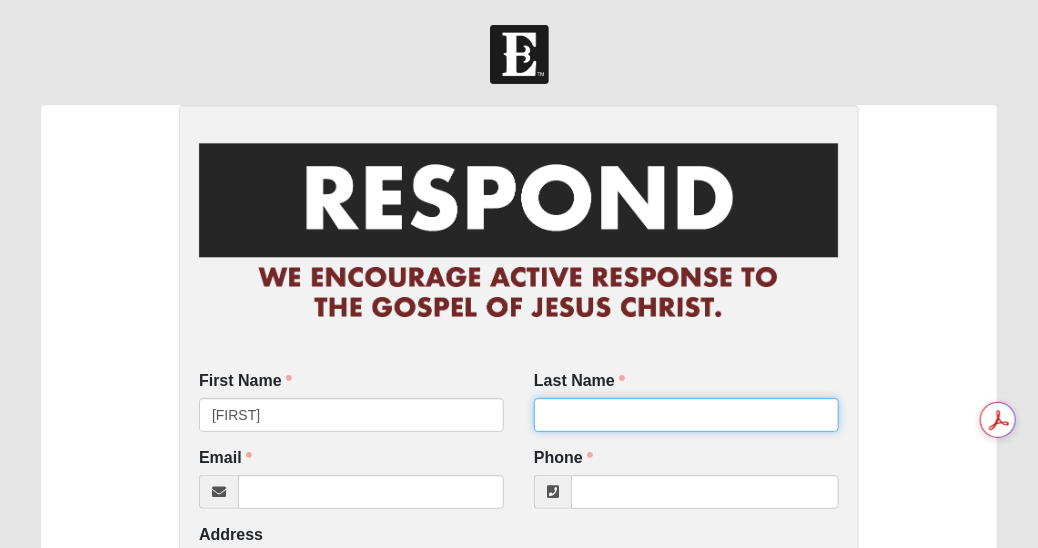 type on "[LAST]" 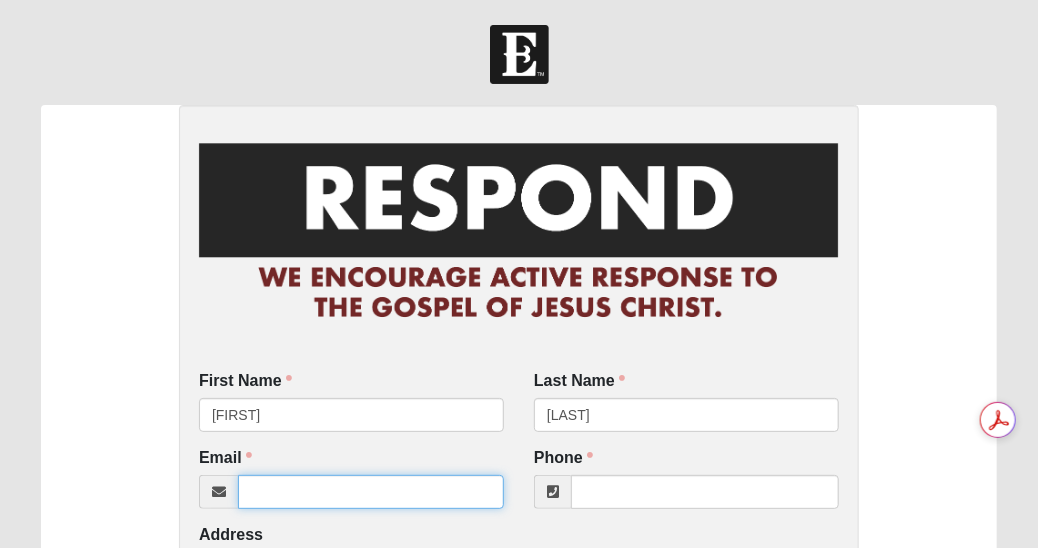 type on "Smcbee1962@gmail.com" 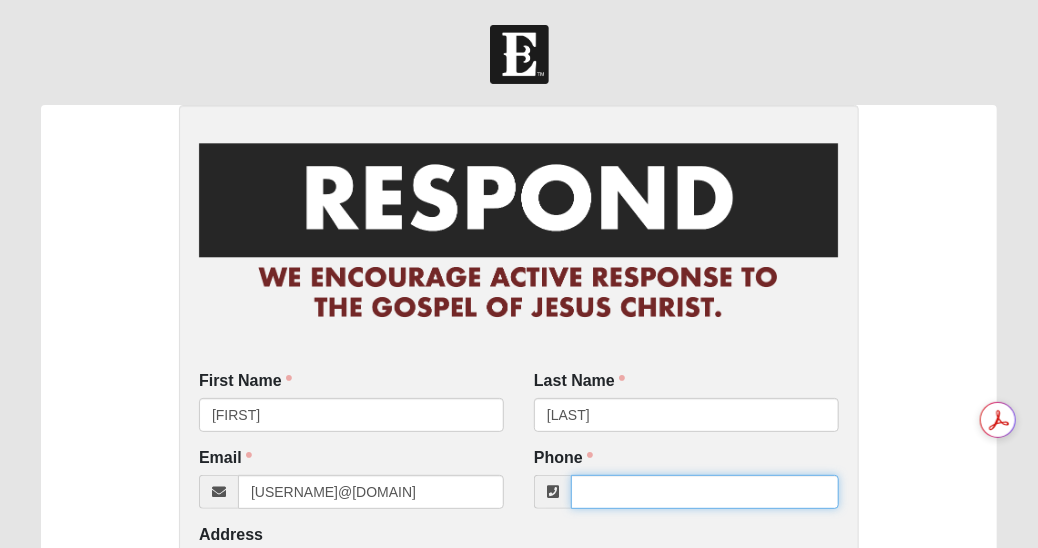 type on "[PHONE]" 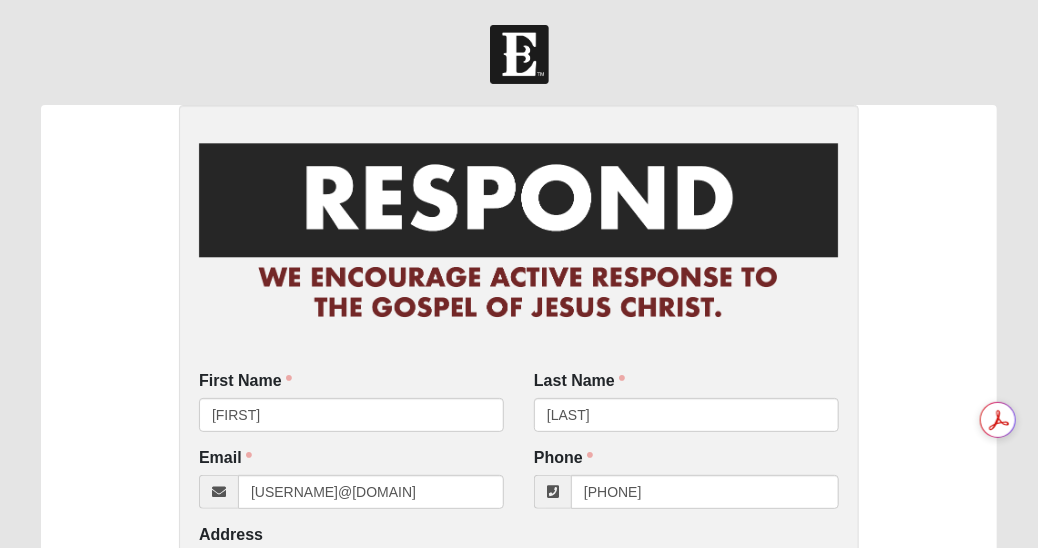 type on "[NUMBER] [STREET]" 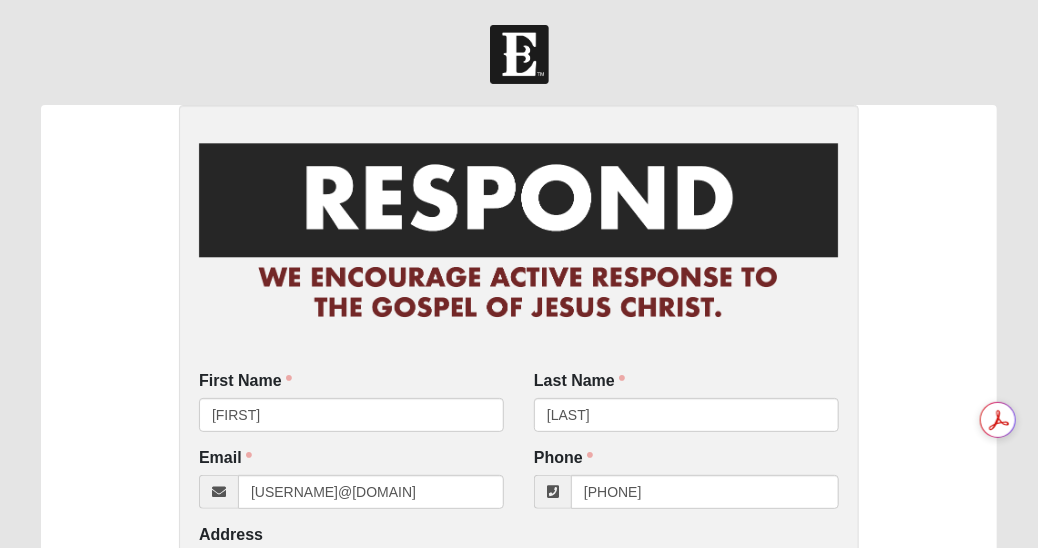 type on "Jesup" 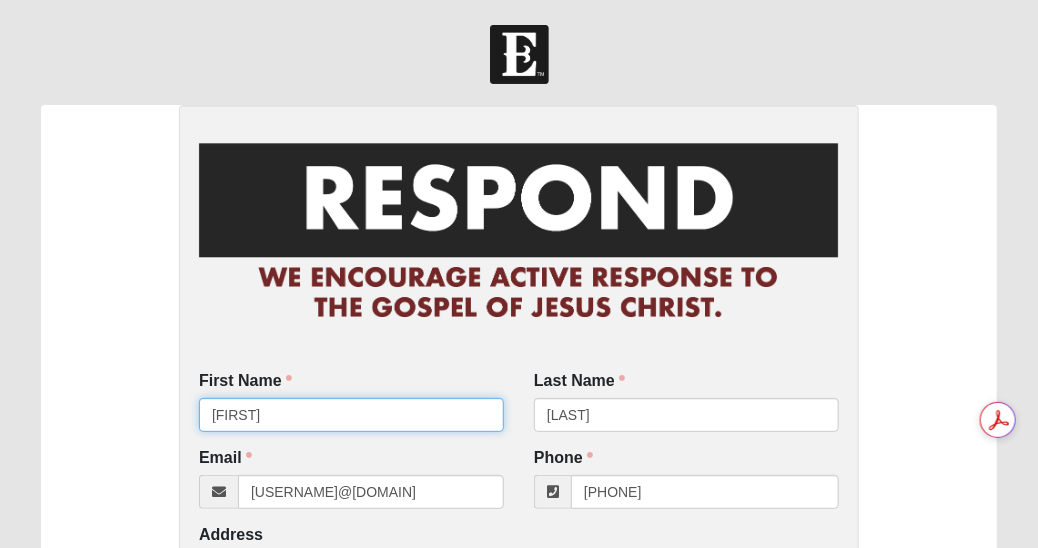 type on "(912) 294-1598" 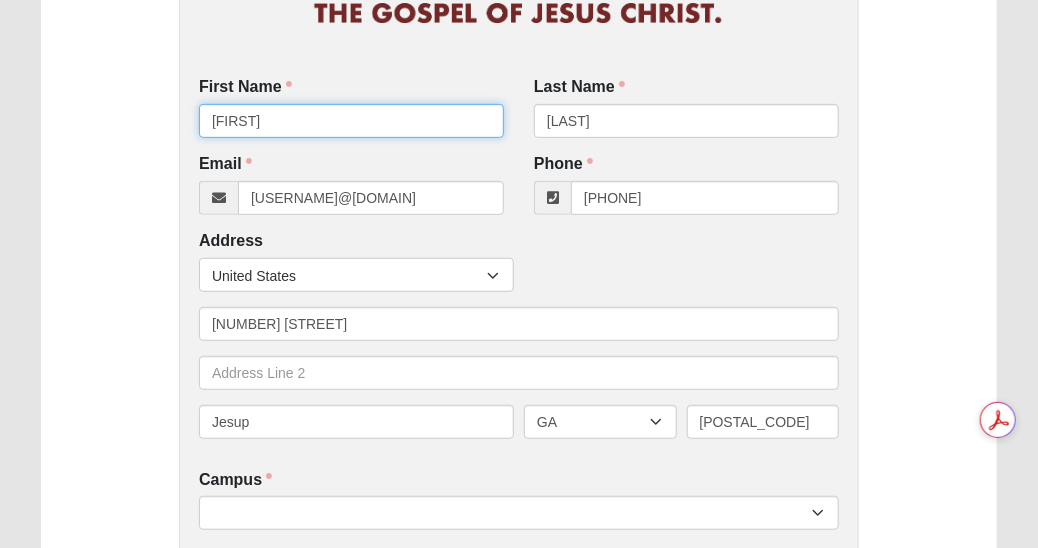 scroll, scrollTop: 294, scrollLeft: 0, axis: vertical 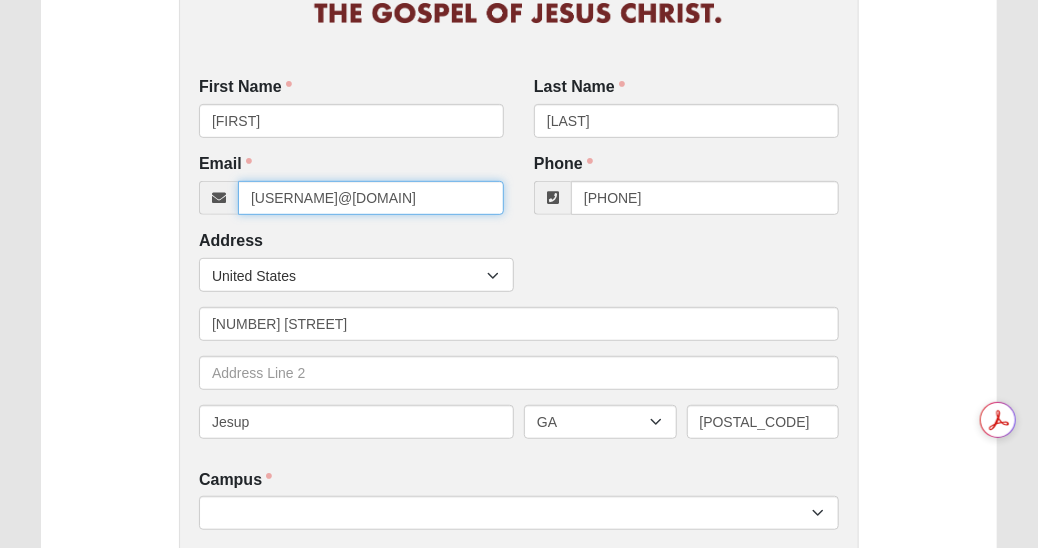 drag, startPoint x: 443, startPoint y: 197, endPoint x: 218, endPoint y: 184, distance: 225.37524 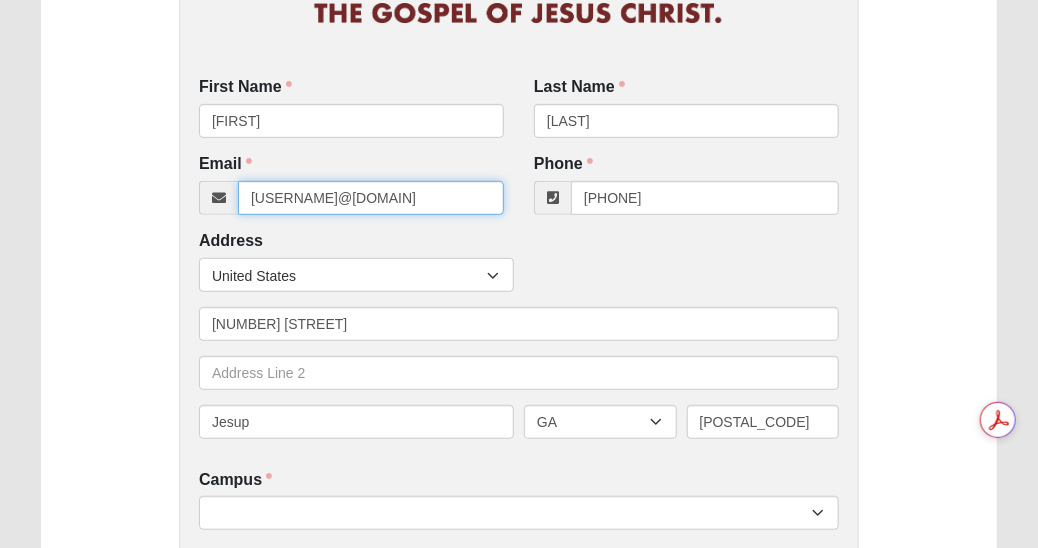 click on "Smcbee1962@gmail.com" at bounding box center (351, 198) 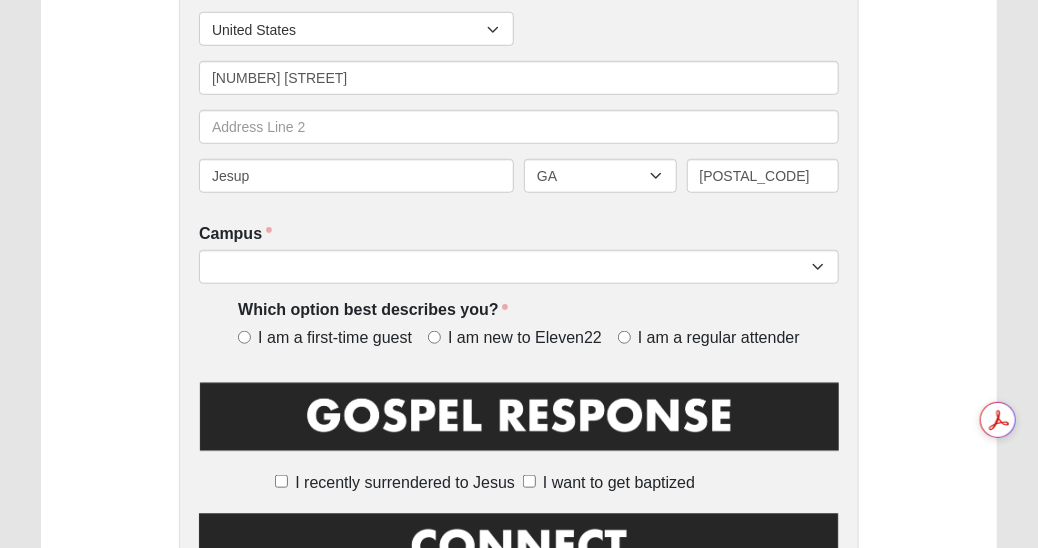 scroll, scrollTop: 546, scrollLeft: 0, axis: vertical 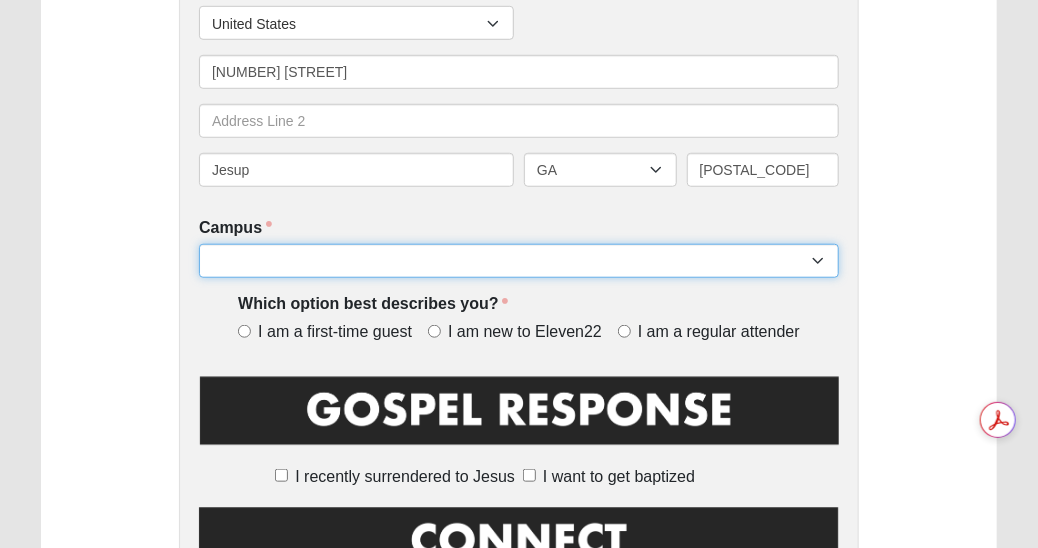click on "Arlington
Baymeadows
Eleven22 Online
Fleming Island
Jesup
Mandarin
North Jax
Orange Park
Outpost
Palatka (Coming Soon)
Ponte Vedra
San Pablo
St. Johns
St. Augustine (Coming Soon)
Wildlight
NONE" at bounding box center [519, 261] 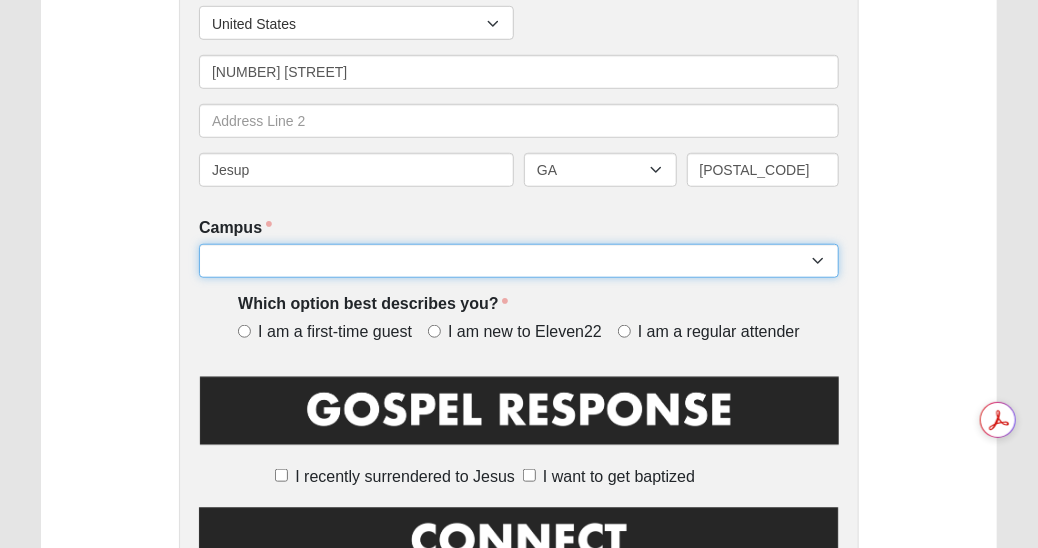 select on "12" 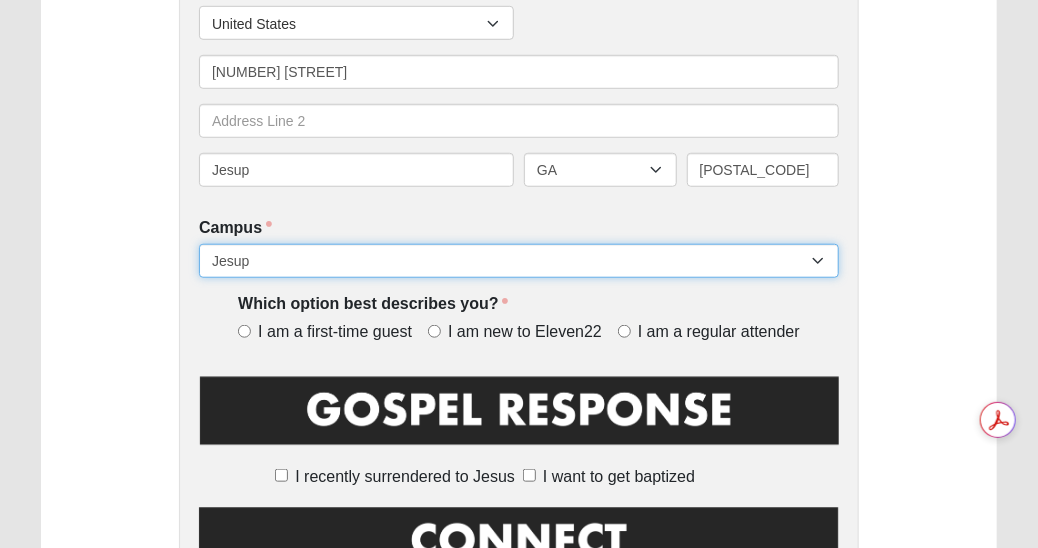 click on "Arlington
Baymeadows
Eleven22 Online
Fleming Island
Jesup
Mandarin
North Jax
Orange Park
Outpost
Palatka (Coming Soon)
Ponte Vedra
San Pablo
St. Johns
St. Augustine (Coming Soon)
Wildlight
NONE" at bounding box center [519, 261] 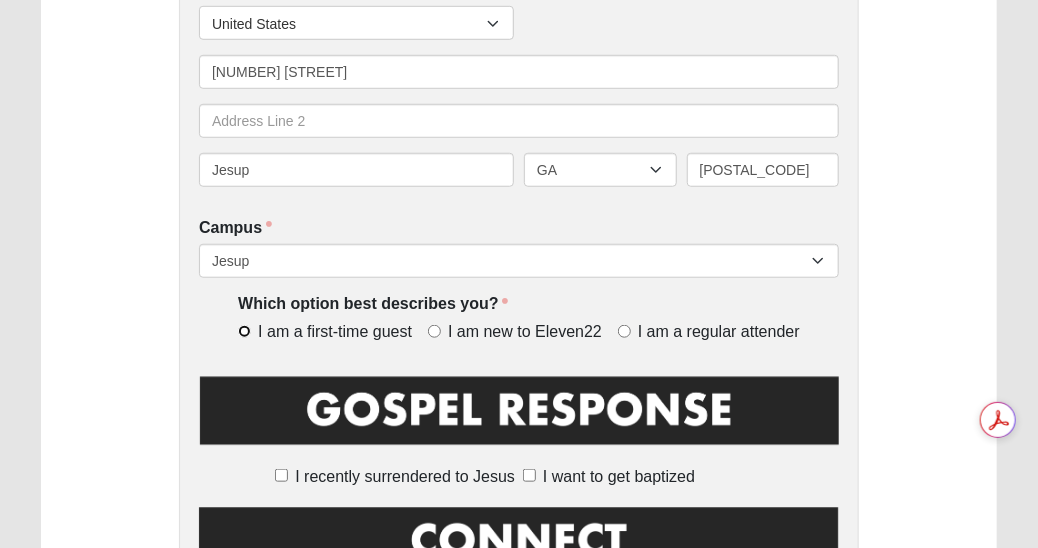 click on "I am a first-time guest" at bounding box center [244, 331] 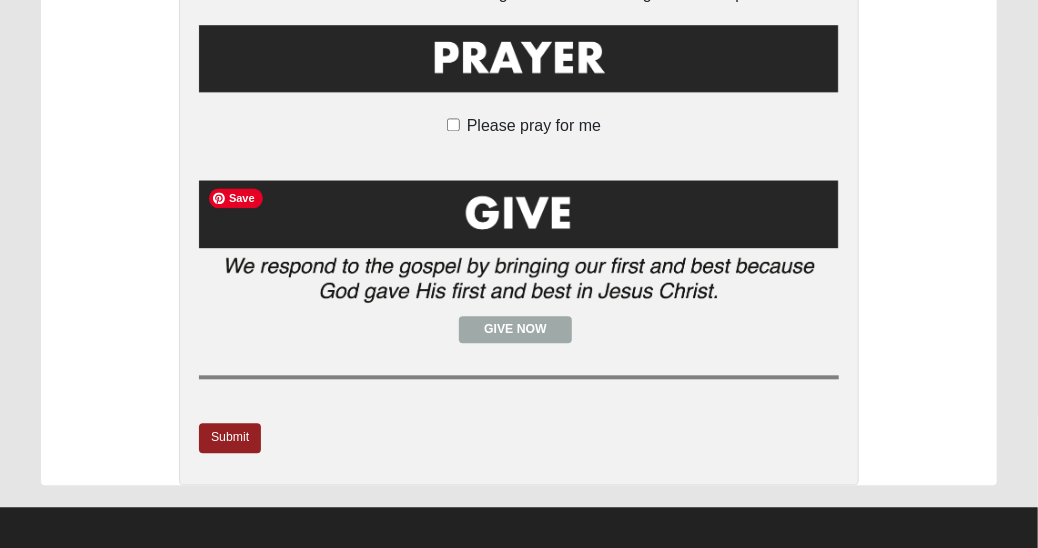 scroll, scrollTop: 1620, scrollLeft: 0, axis: vertical 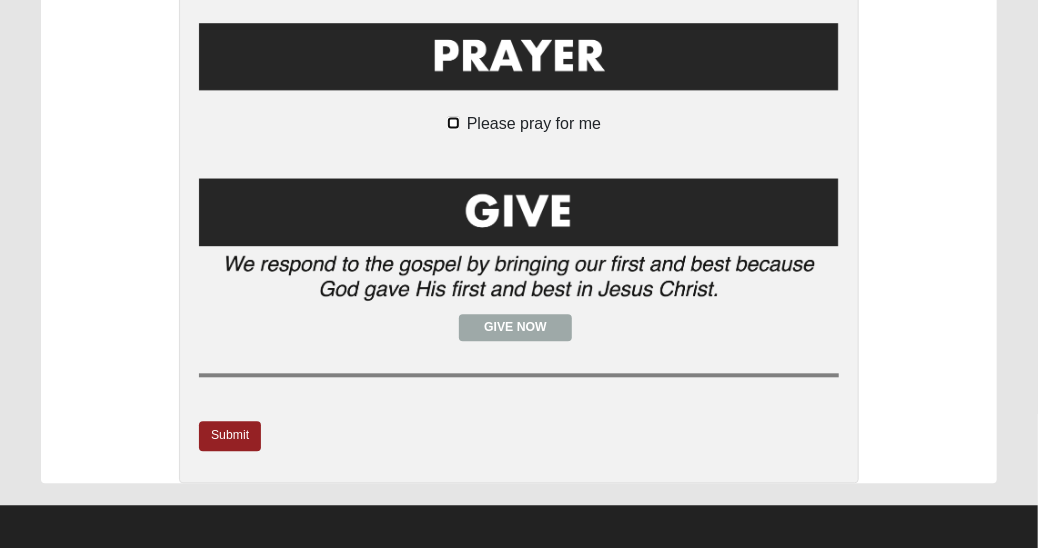 click on "Please pray for me" at bounding box center (453, 122) 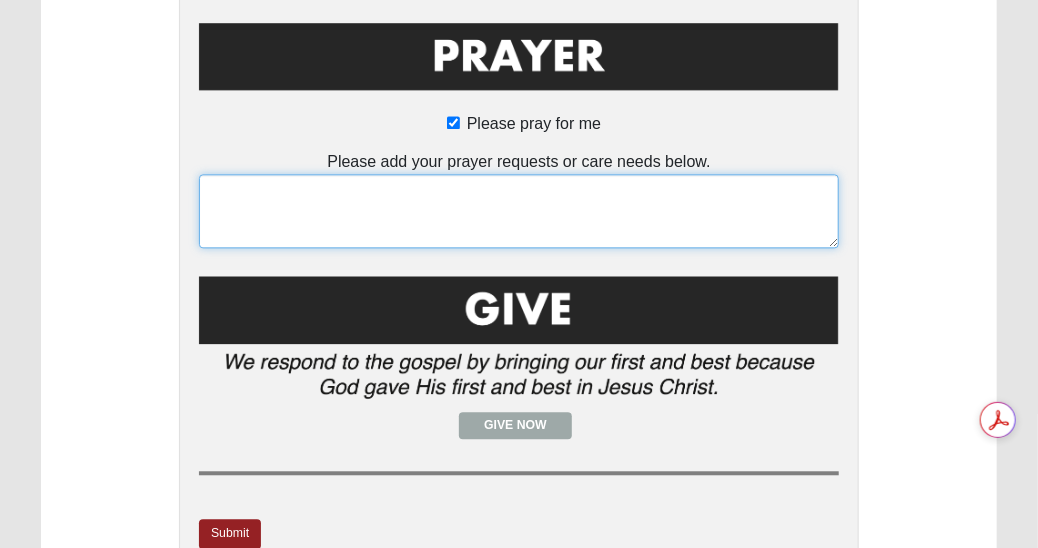 click at bounding box center [519, 211] 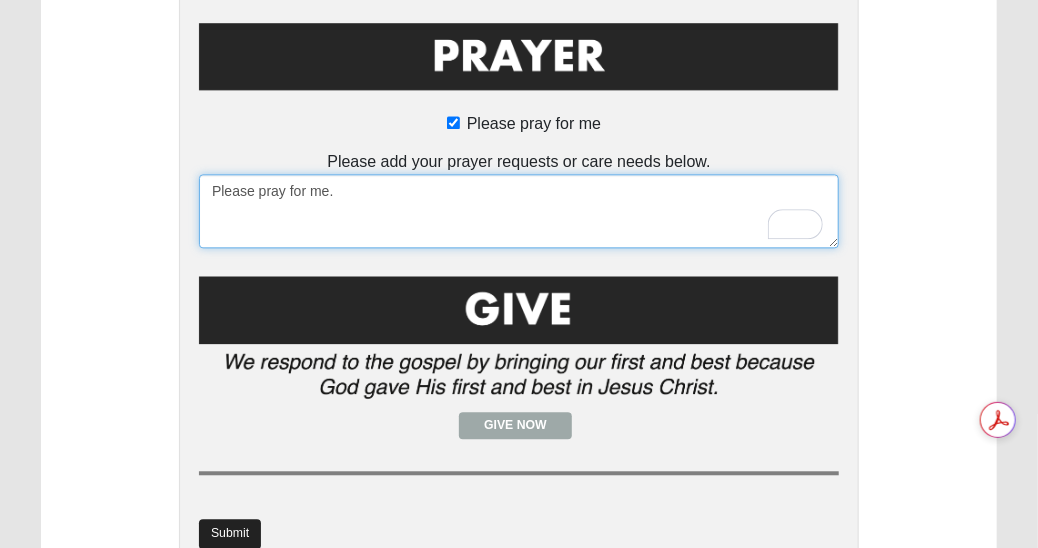 type on "Please pray for me." 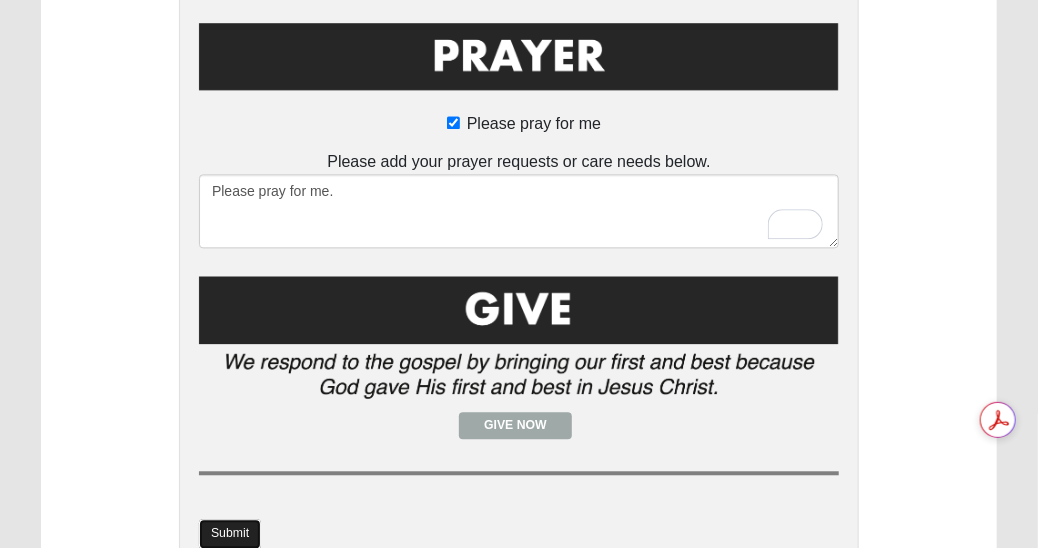 click on "Submit" at bounding box center (230, 533) 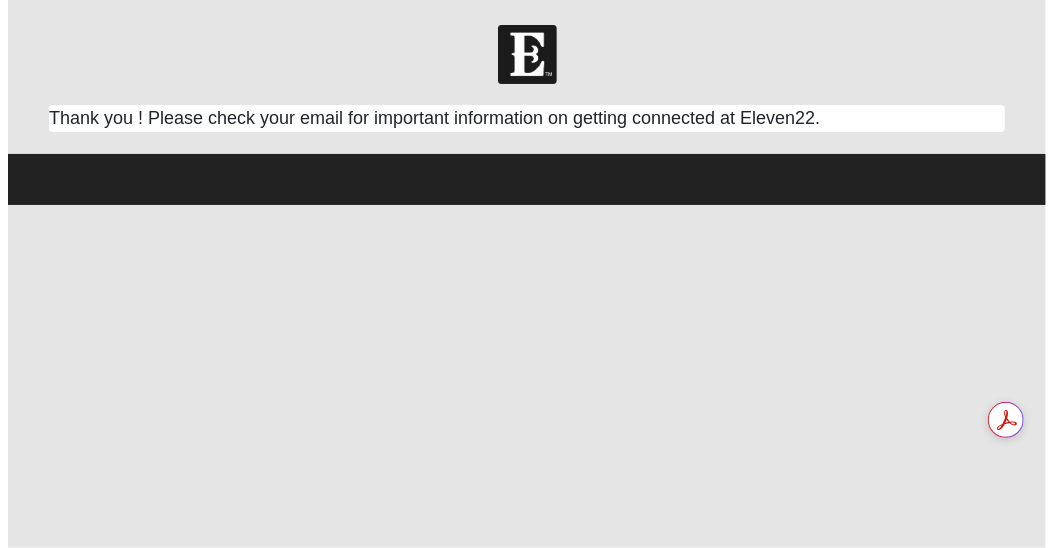 scroll, scrollTop: 0, scrollLeft: 0, axis: both 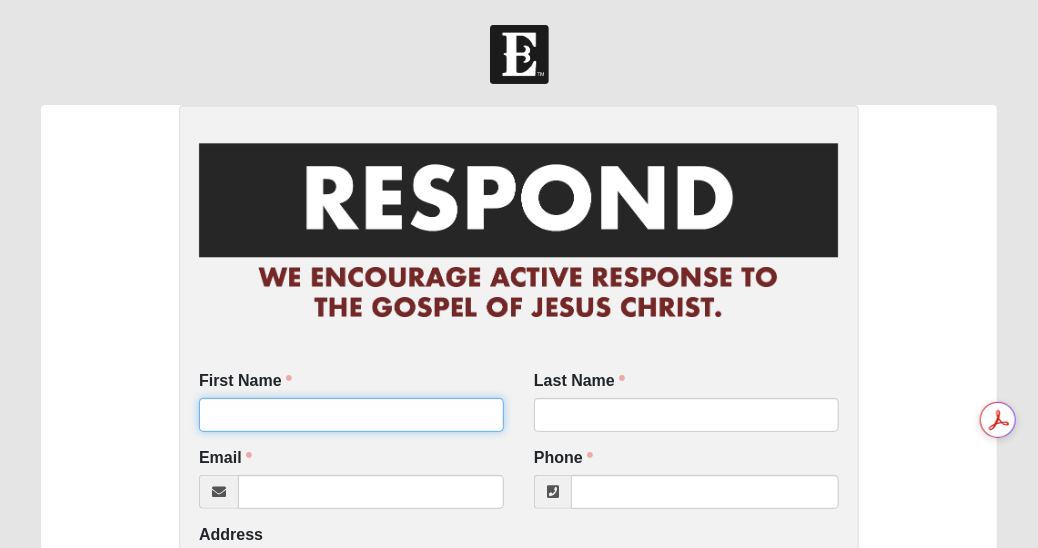 click on "First Name" at bounding box center [351, 415] 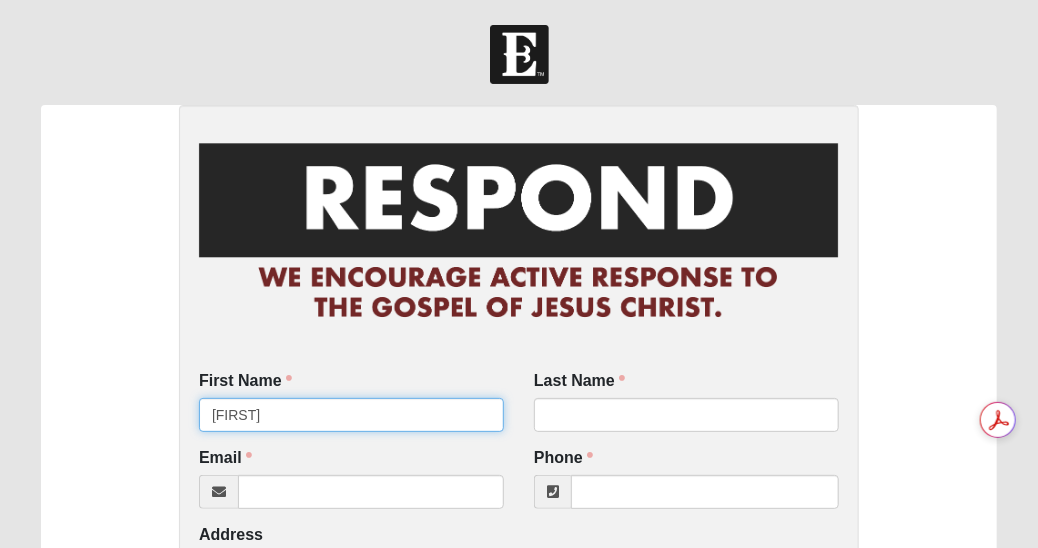 type on "[FIRST]" 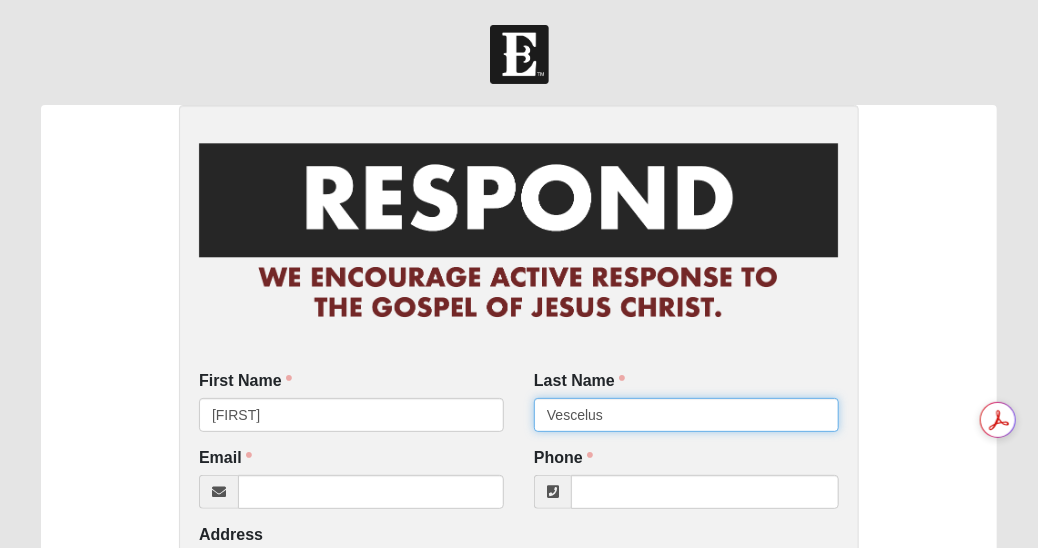 type on "Vescelus" 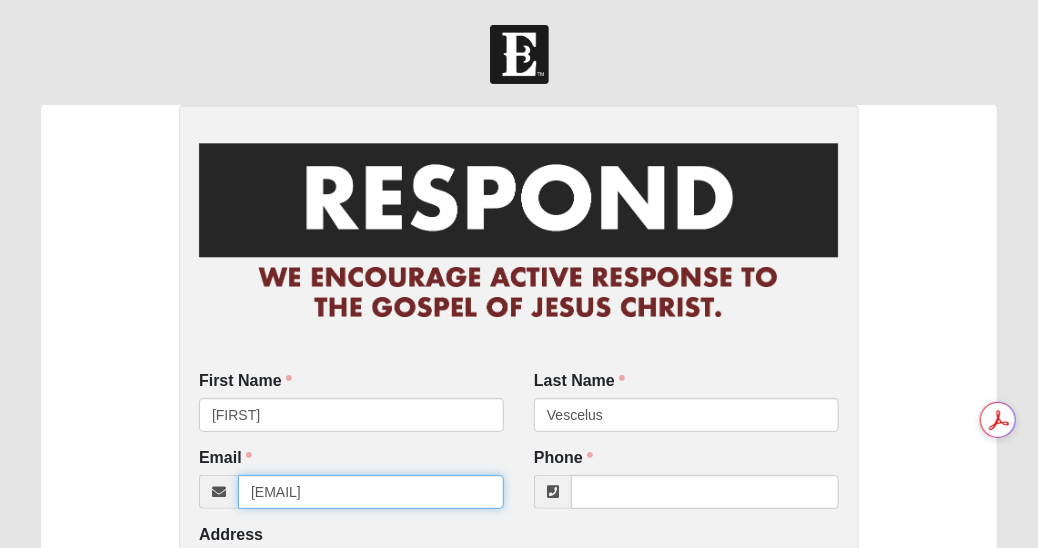 type on "[EMAIL]" 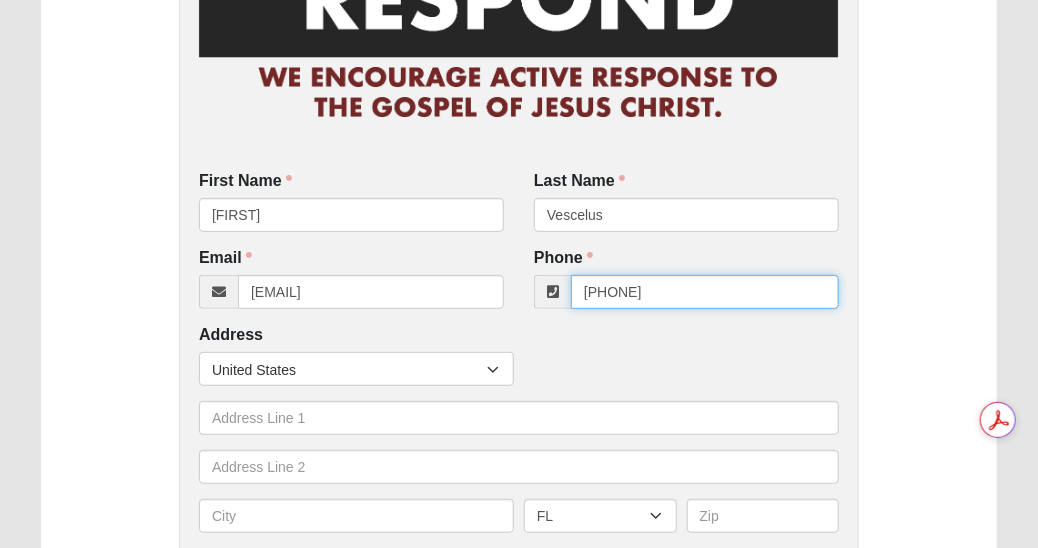 scroll, scrollTop: 219, scrollLeft: 0, axis: vertical 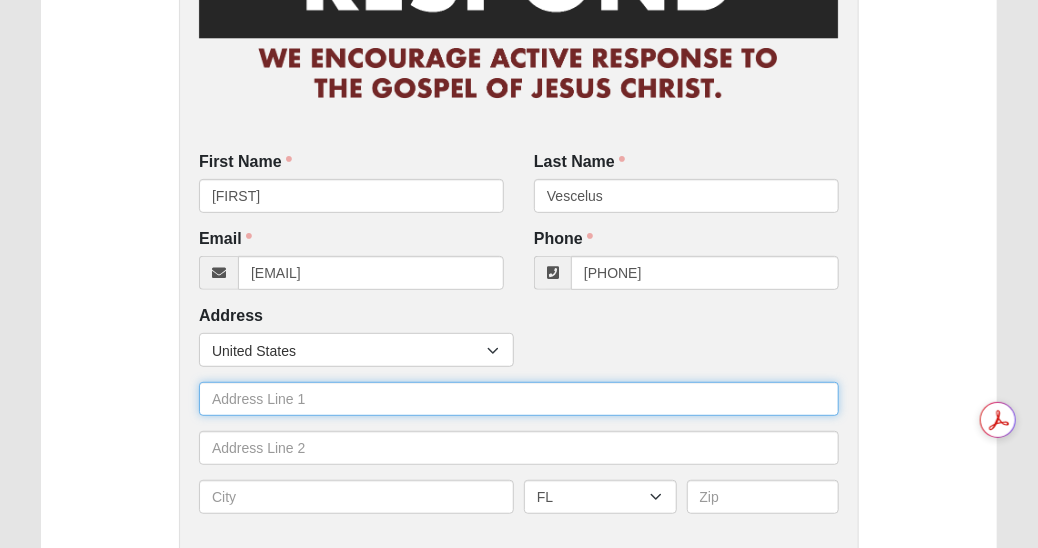 type on "[PHONE]" 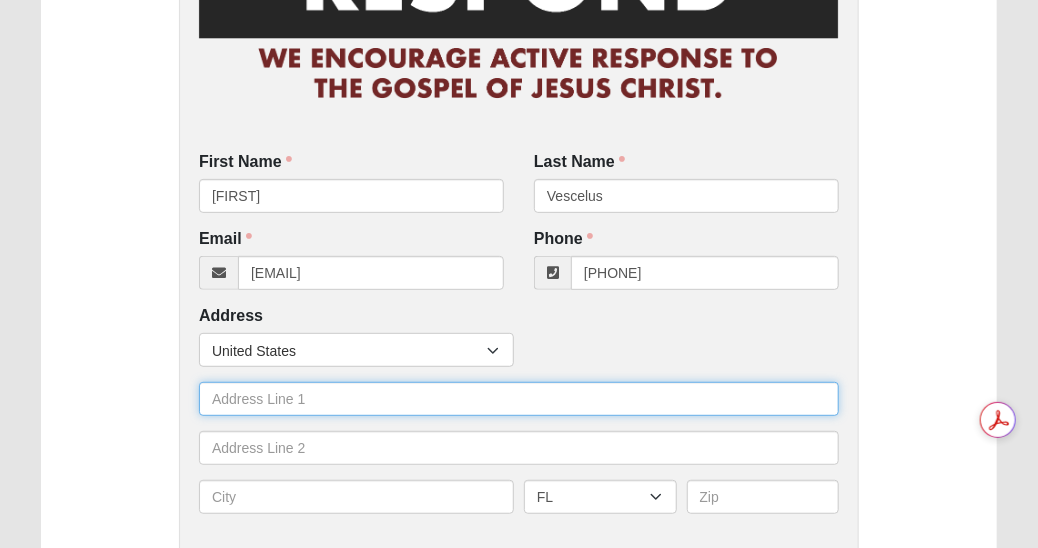 click at bounding box center [519, 399] 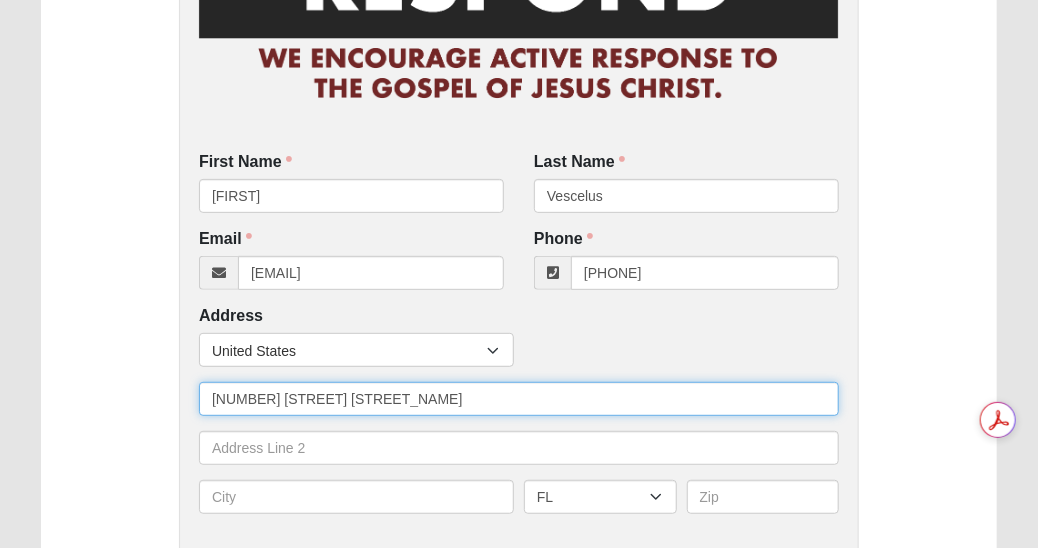 type on "[NUMBER] [STREET] [STREET_NAME]" 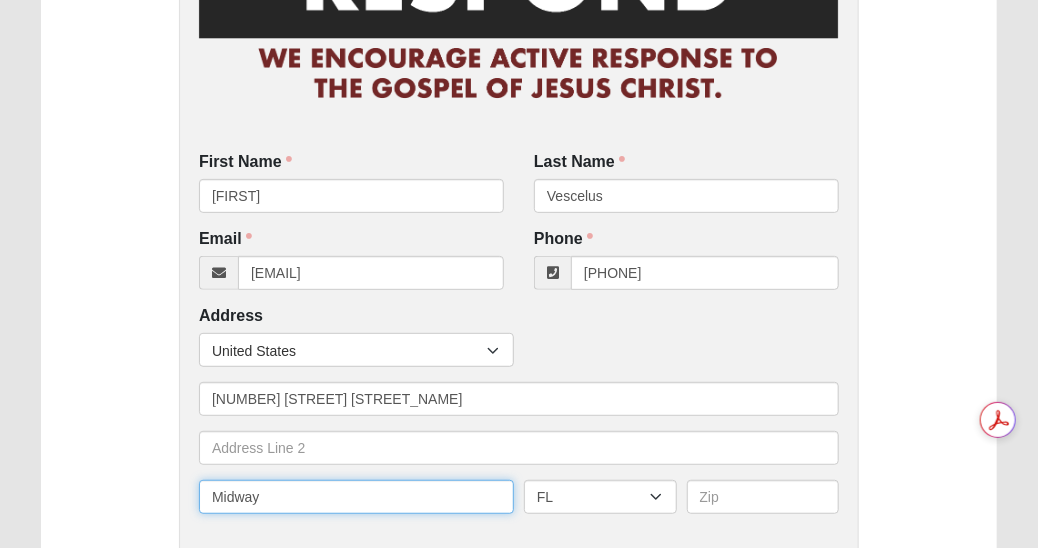 type on "Midway" 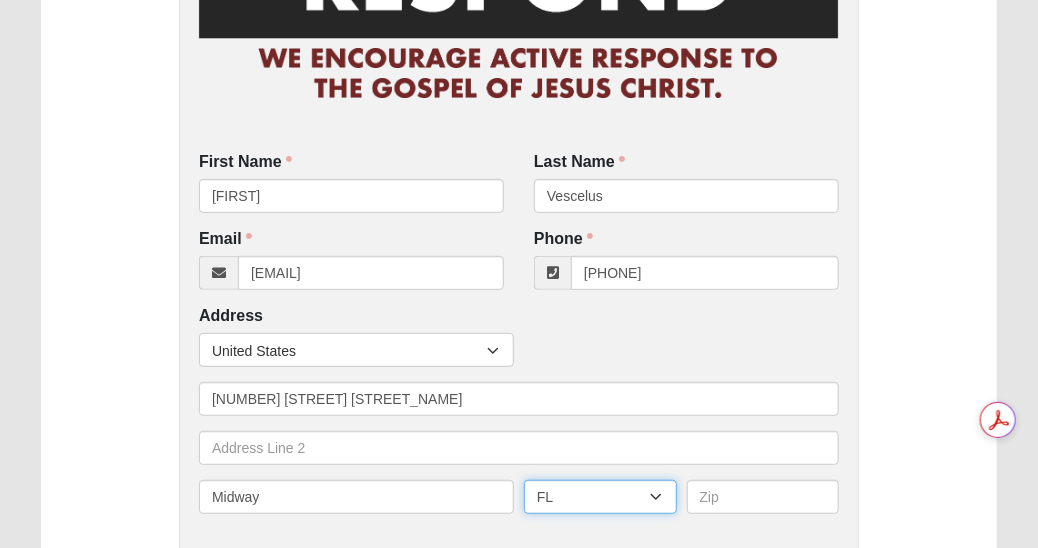 select on "GA" 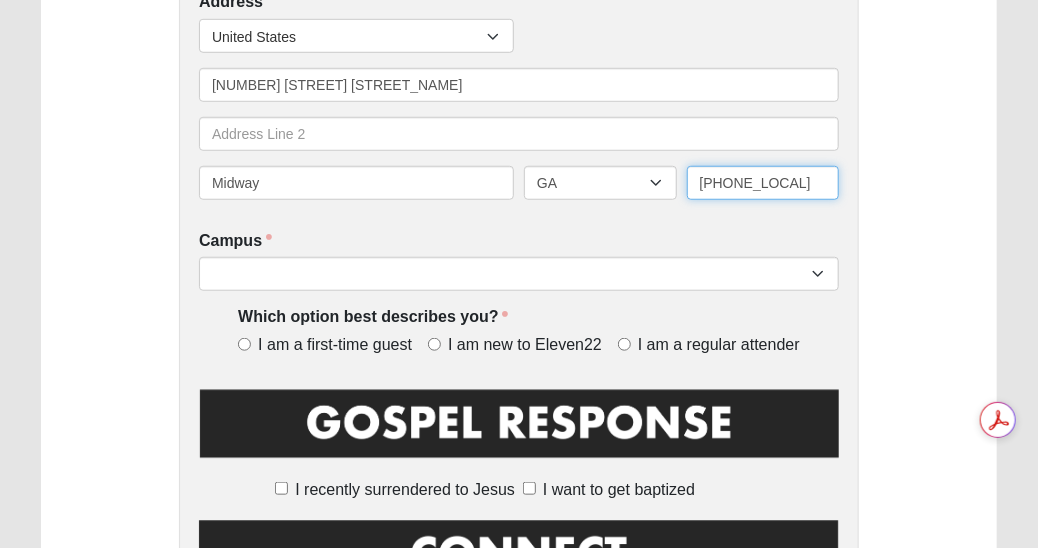 scroll, scrollTop: 536, scrollLeft: 0, axis: vertical 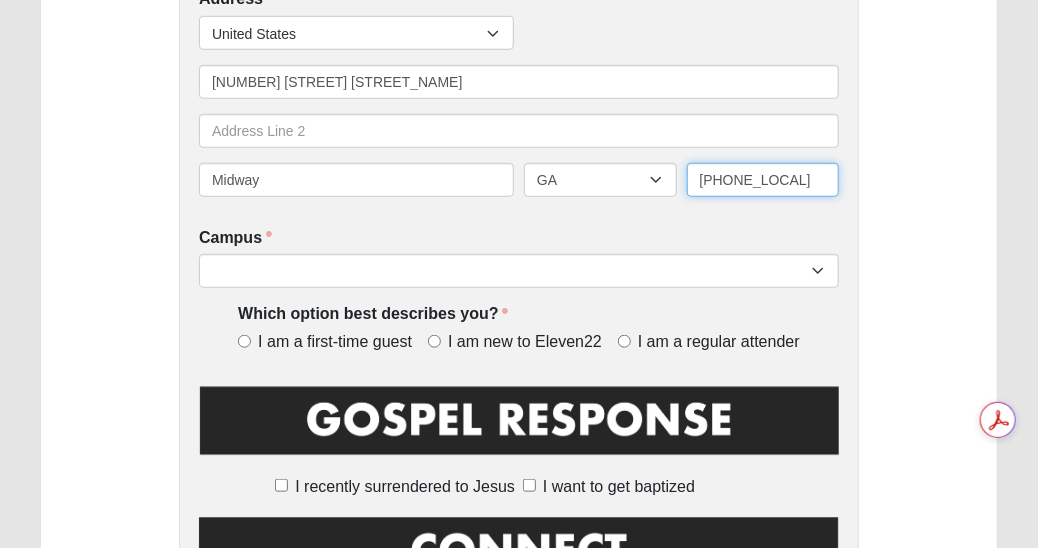 type on "[PHONE_LOCAL]" 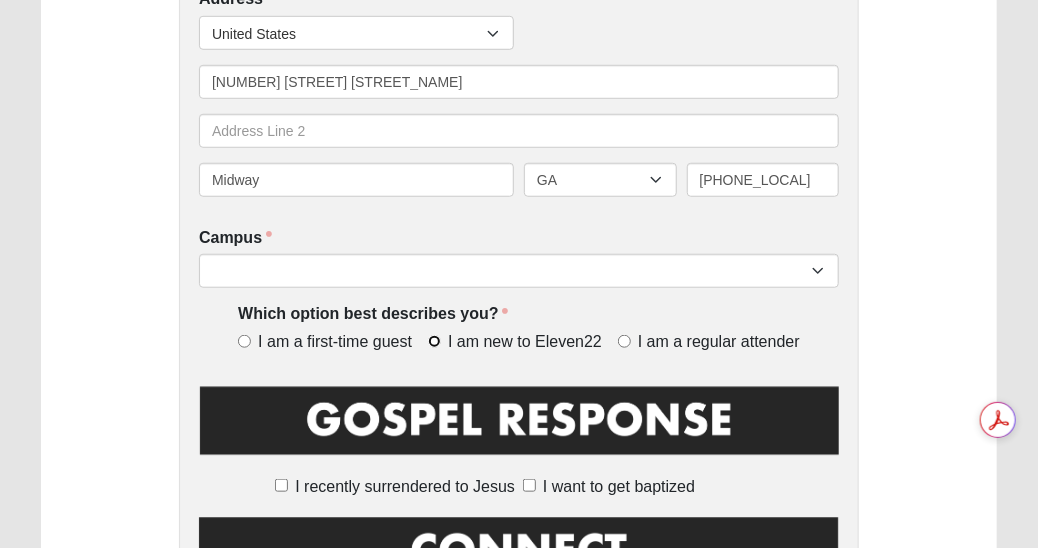 click on "I am new to Eleven22" at bounding box center (434, 341) 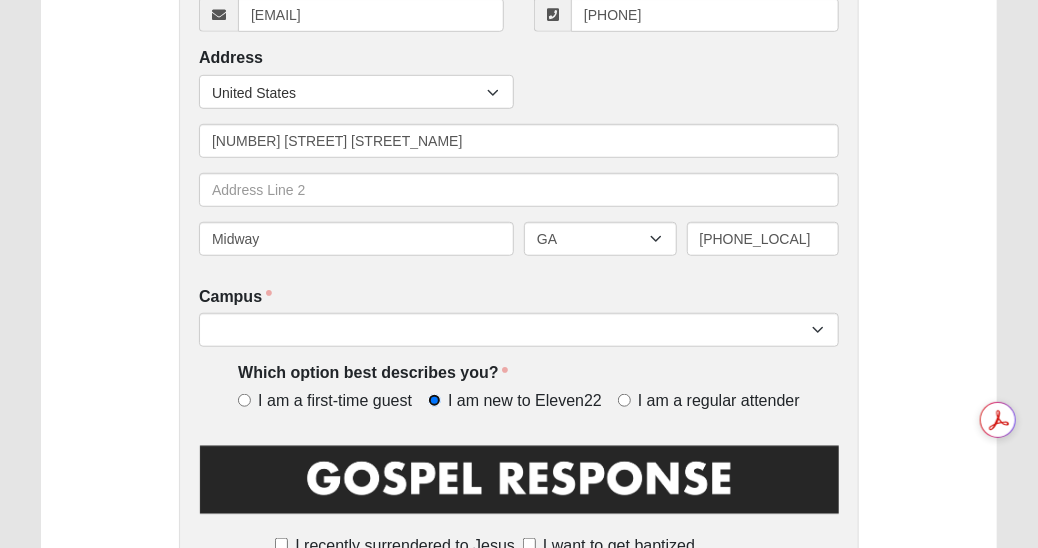 scroll, scrollTop: 478, scrollLeft: 0, axis: vertical 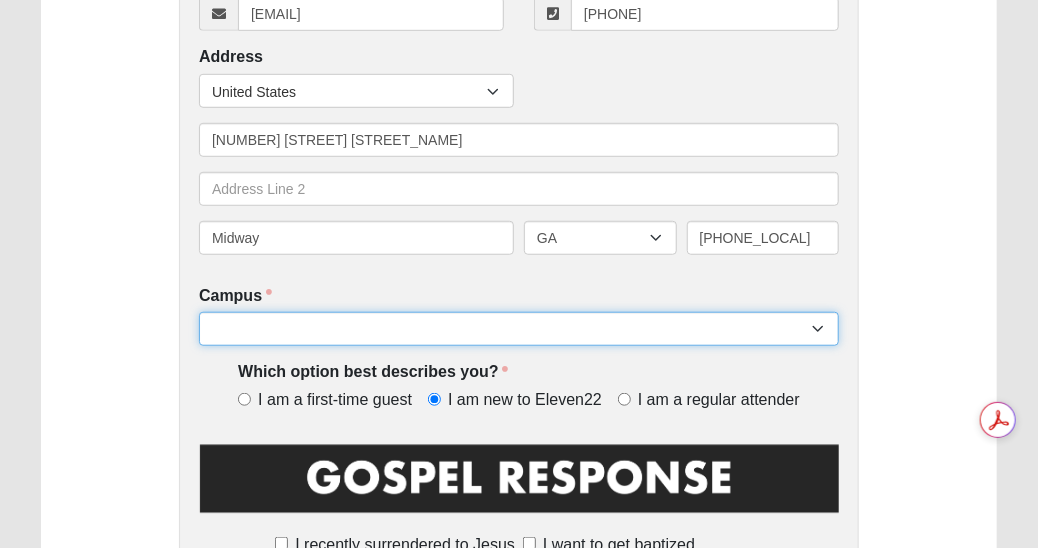 click on "Arlington
Baymeadows
Eleven22 Online
Fleming Island
Jesup
Mandarin
North Jax
Orange Park
Outpost
Palatka (Coming Soon)
Ponte Vedra
San Pablo
St. Johns
St. Augustine (Coming Soon)
Wildlight
NONE" at bounding box center (519, 329) 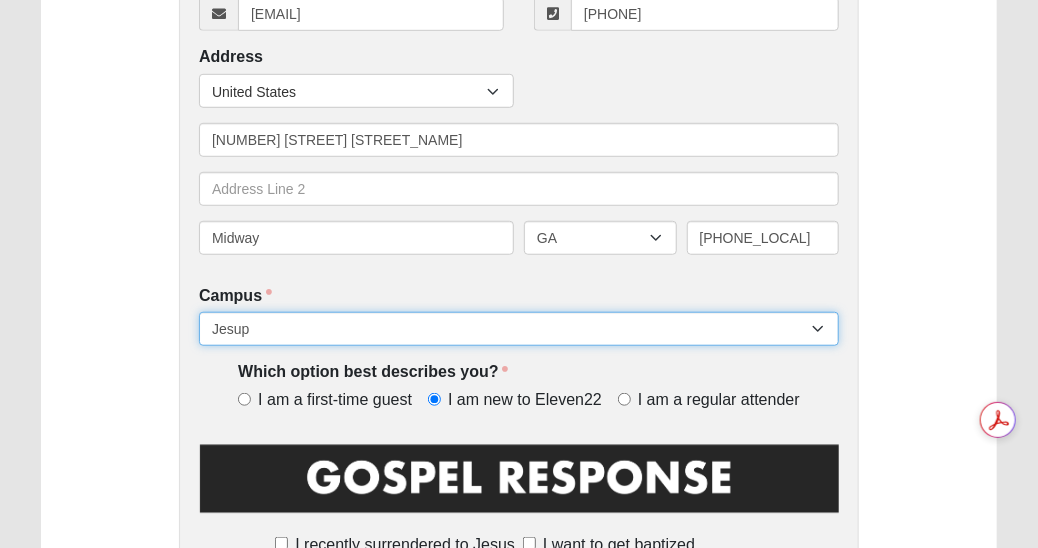click on "Arlington
Baymeadows
Eleven22 Online
Fleming Island
Jesup
Mandarin
North Jax
Orange Park
Outpost
Palatka (Coming Soon)
Ponte Vedra
San Pablo
St. Johns
St. Augustine (Coming Soon)
Wildlight
NONE" at bounding box center (519, 329) 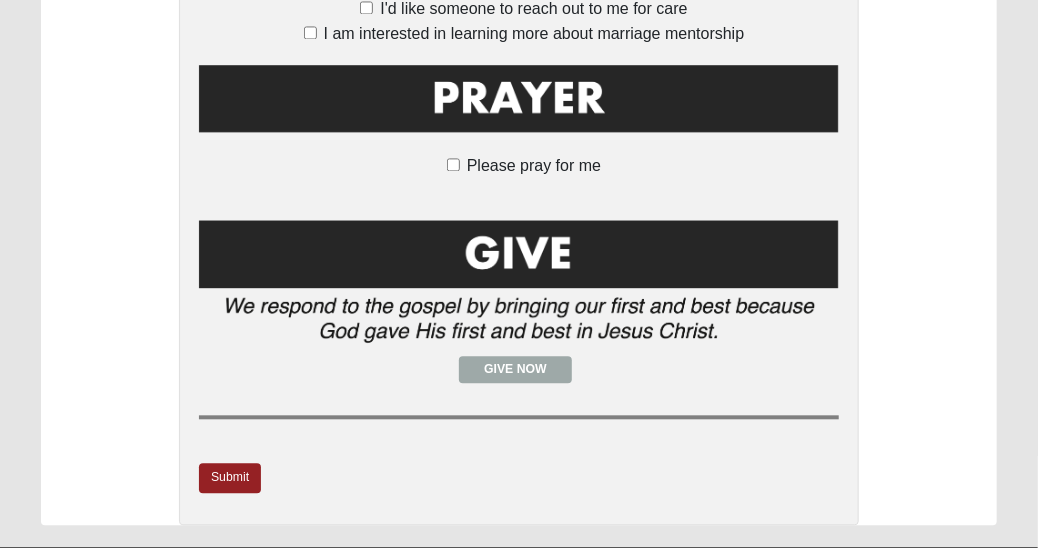 scroll, scrollTop: 1629, scrollLeft: 0, axis: vertical 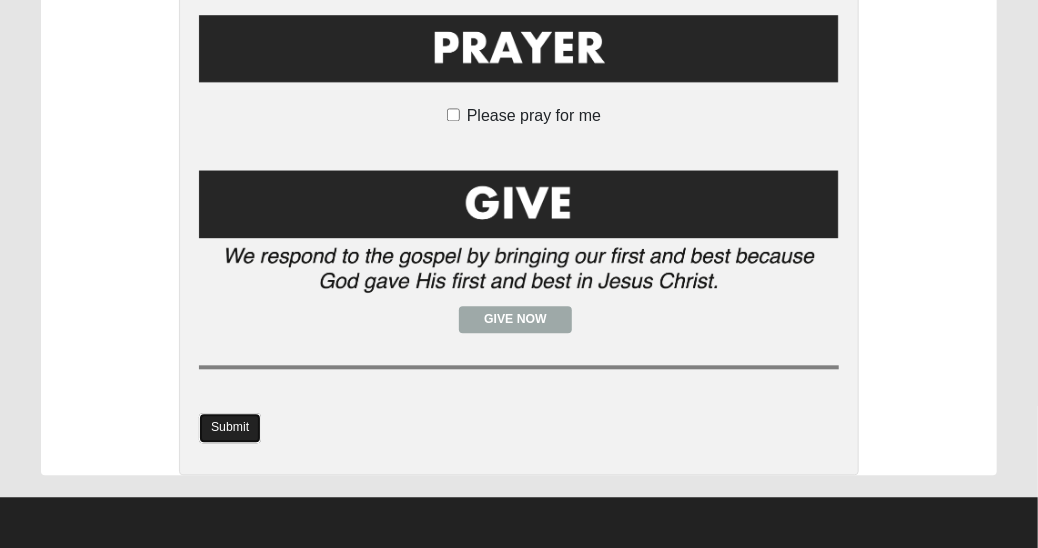 click on "Submit" at bounding box center (230, 427) 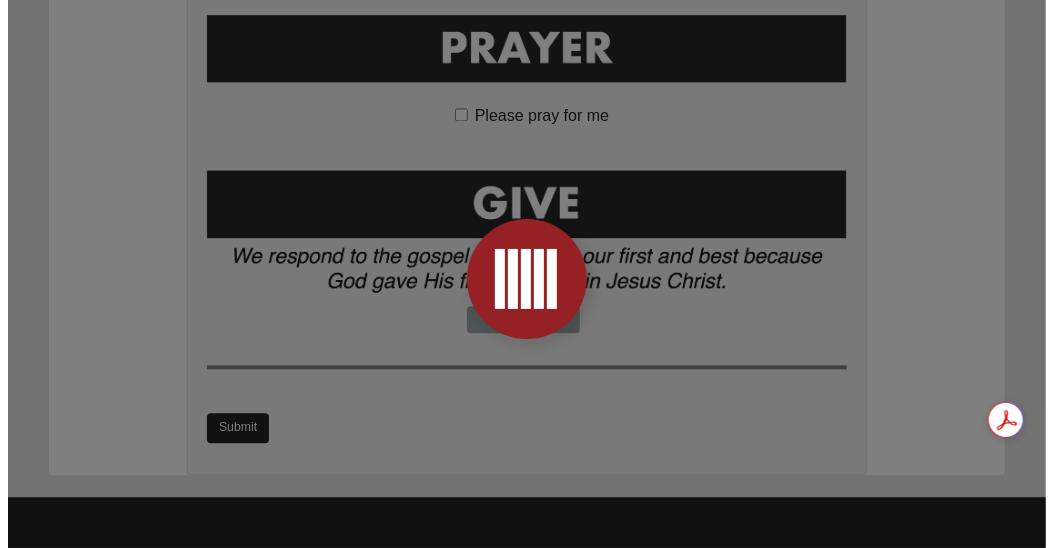 scroll, scrollTop: 0, scrollLeft: 0, axis: both 